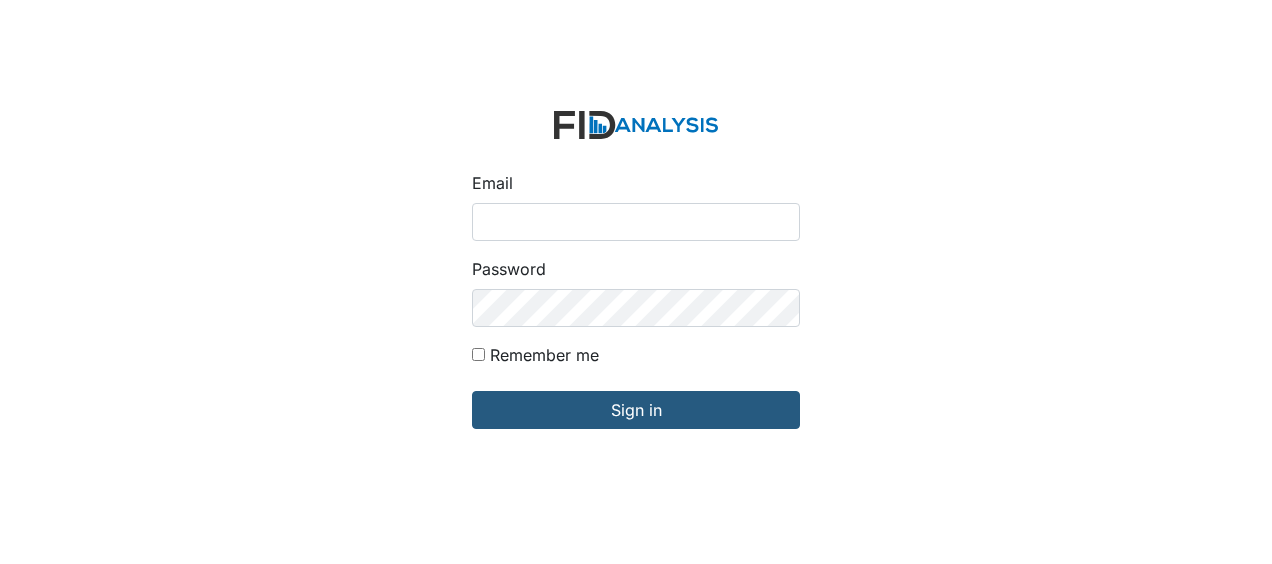 scroll, scrollTop: 0, scrollLeft: 0, axis: both 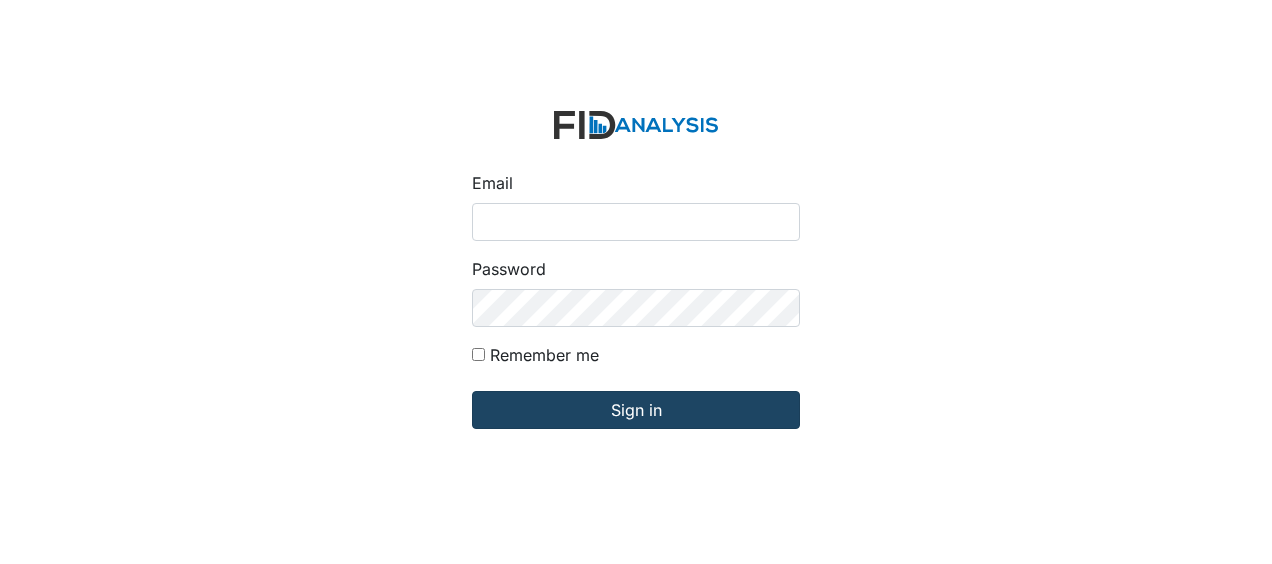 type on "Jbryant@lifeincorporated.com" 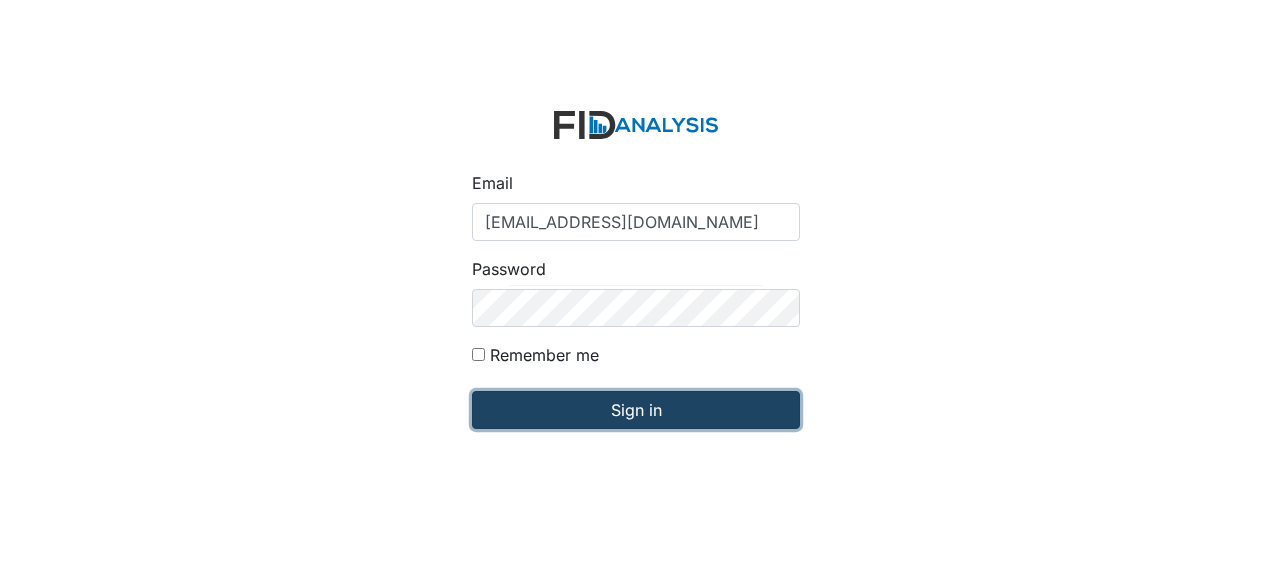 click on "Sign in" at bounding box center (636, 410) 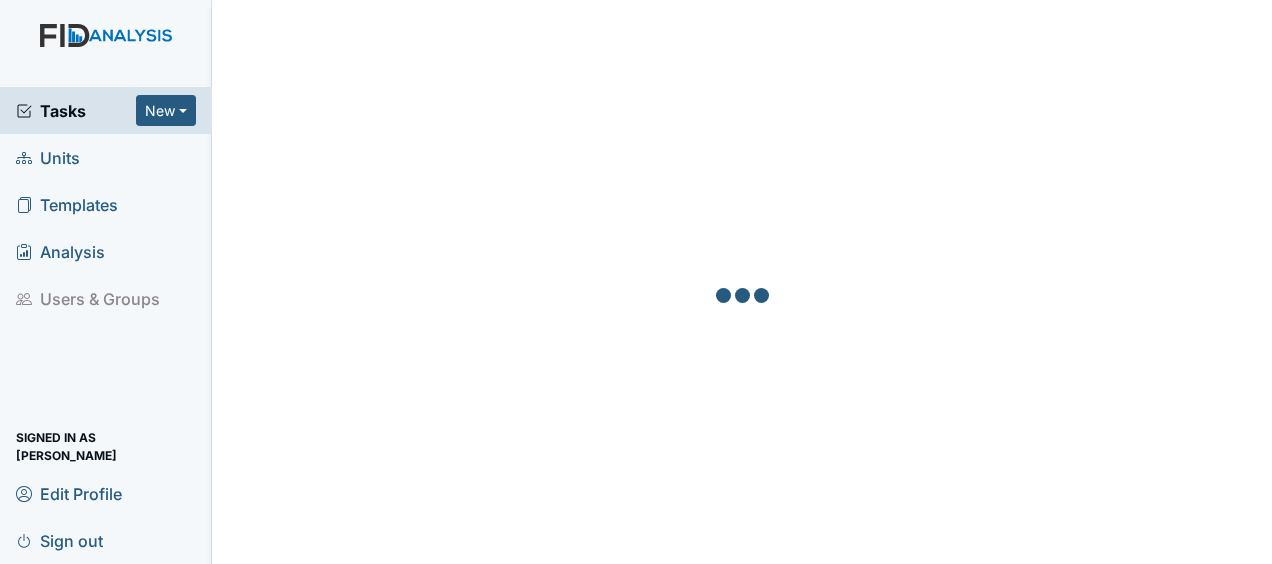 scroll, scrollTop: 0, scrollLeft: 0, axis: both 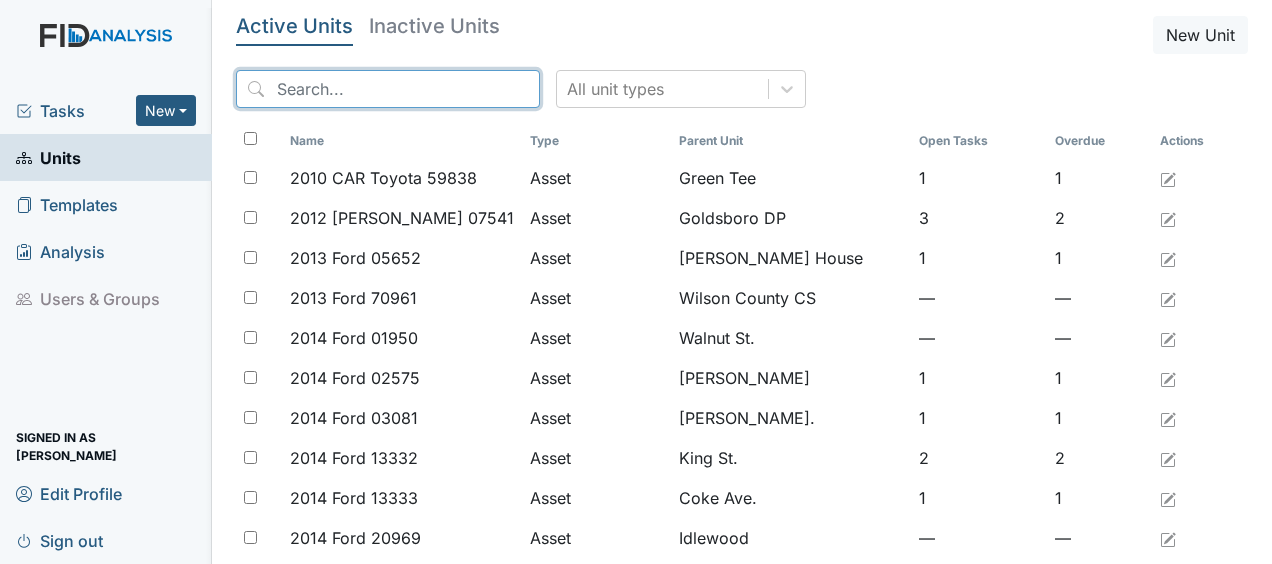 click at bounding box center (388, 89) 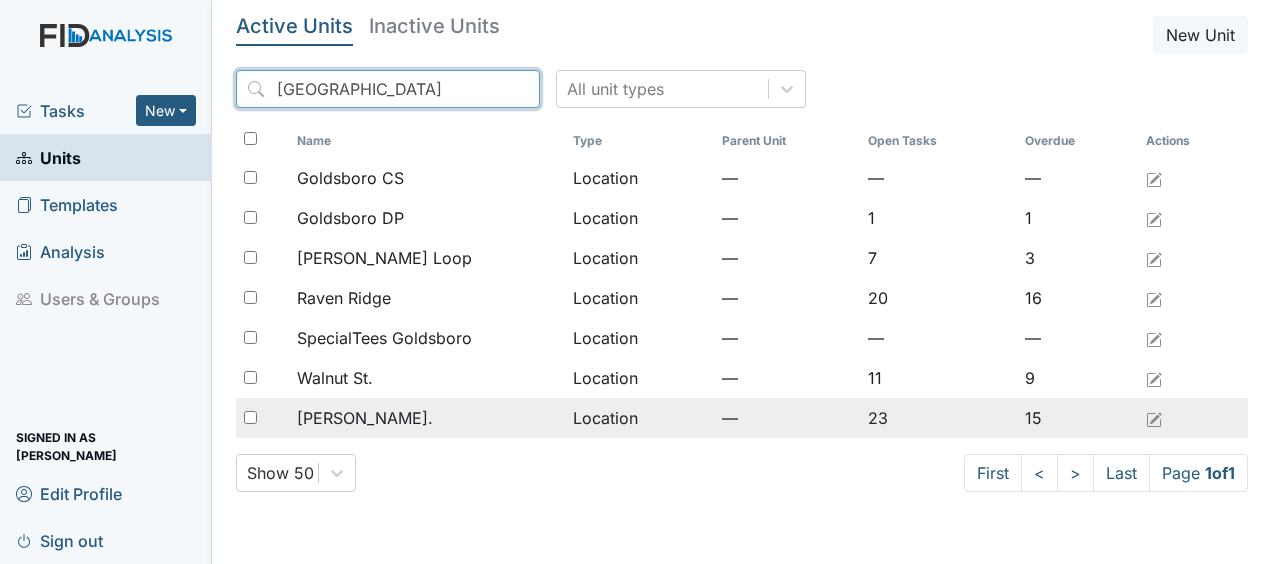 type on "goldsboro" 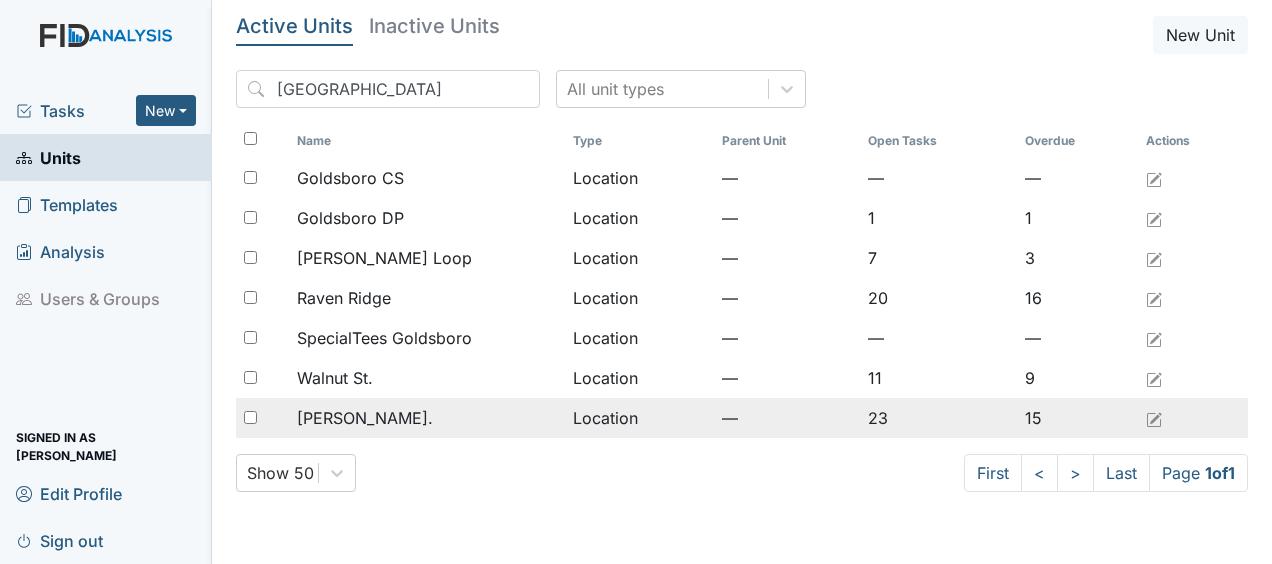 click on "Location" at bounding box center [639, 418] 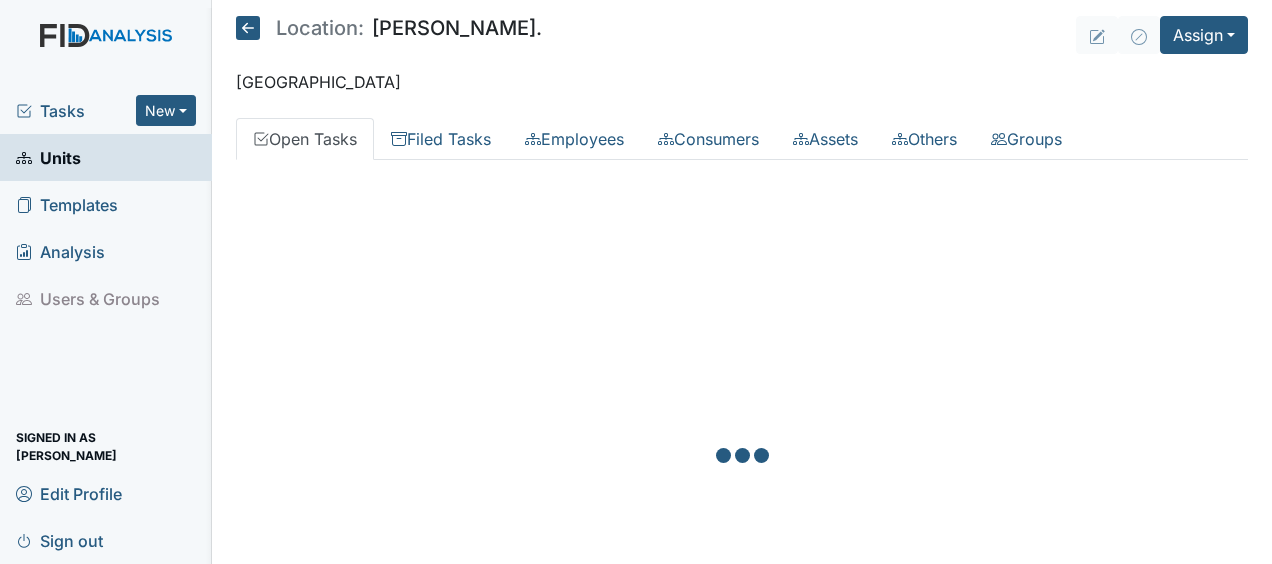 scroll, scrollTop: 0, scrollLeft: 0, axis: both 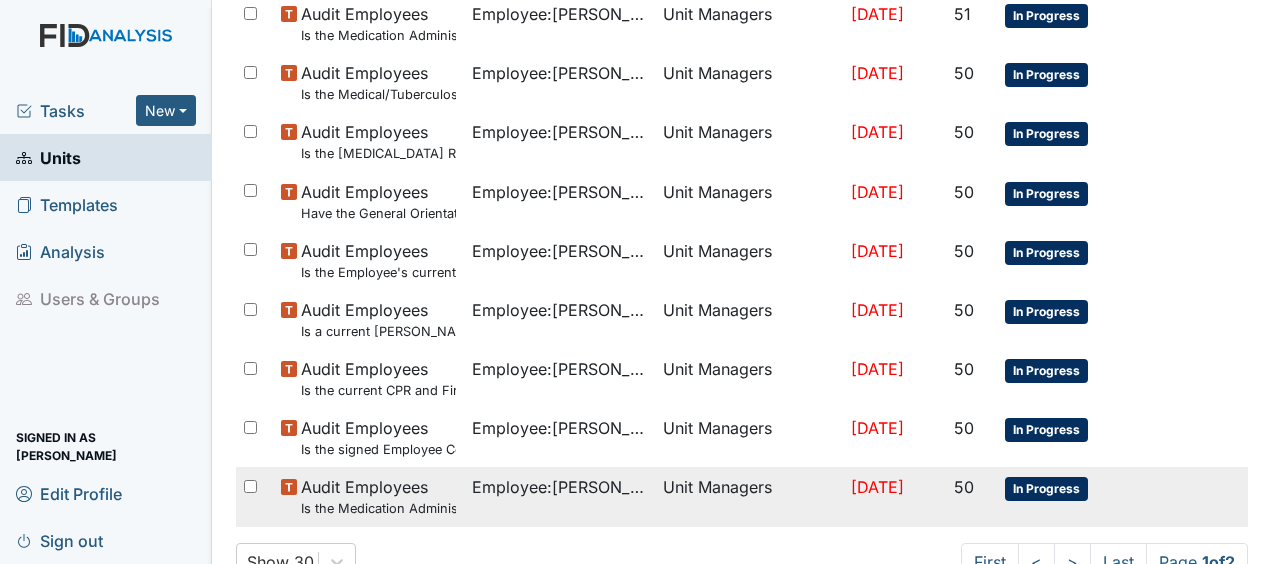 click on "Employee :  Graham, Carmecia" at bounding box center (559, 487) 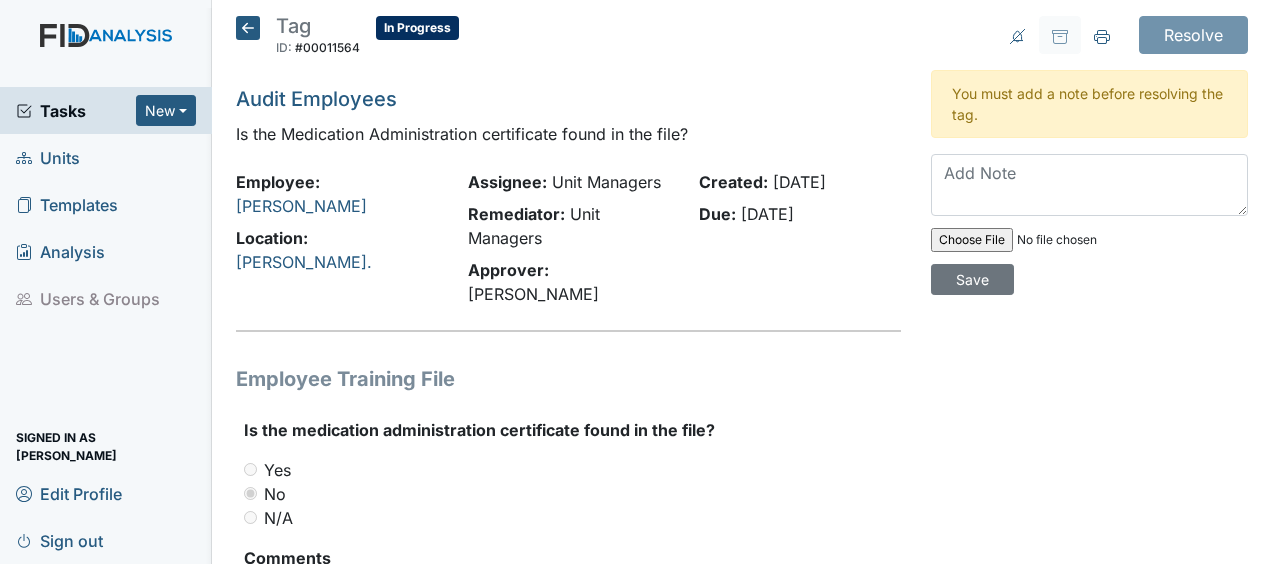 scroll, scrollTop: 0, scrollLeft: 0, axis: both 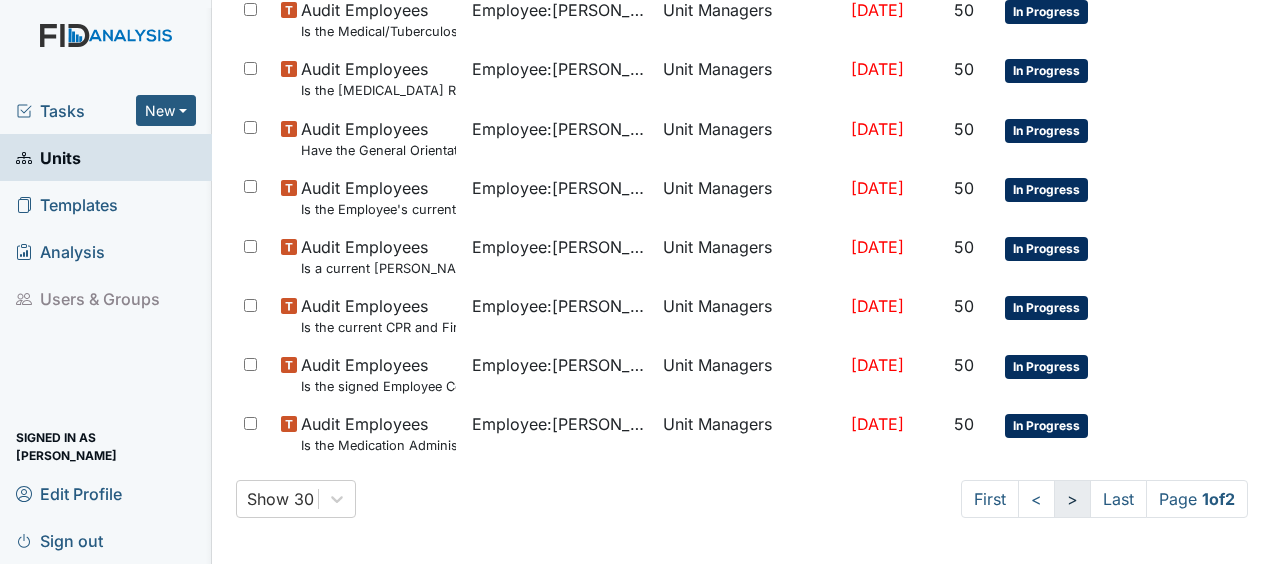 click on ">" at bounding box center (1072, 499) 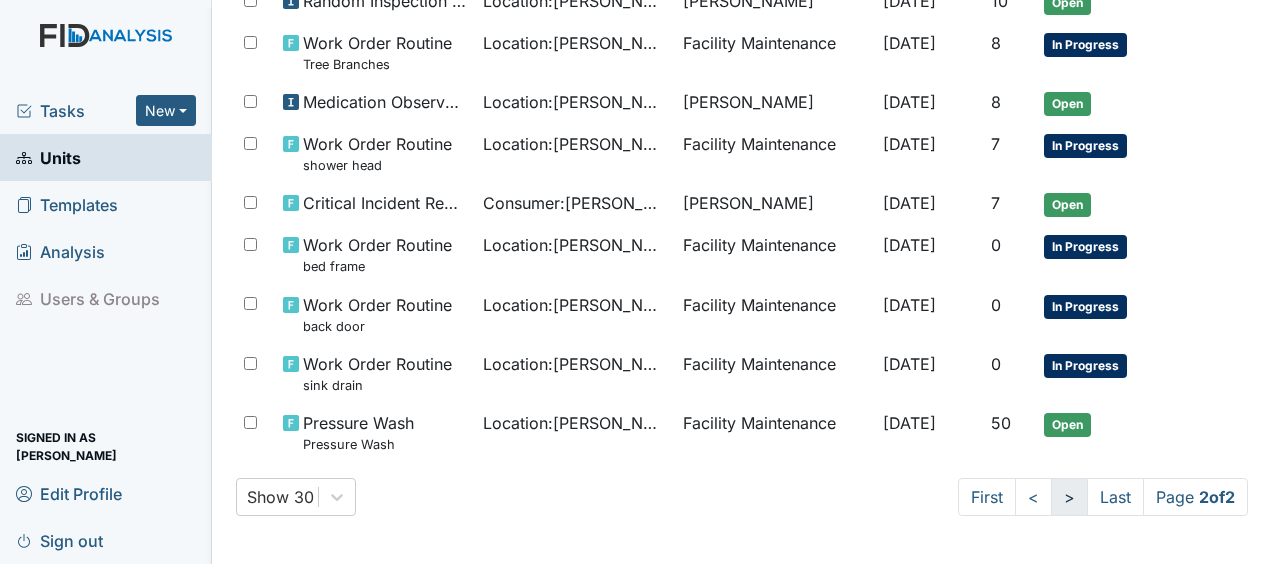 scroll, scrollTop: 1226, scrollLeft: 0, axis: vertical 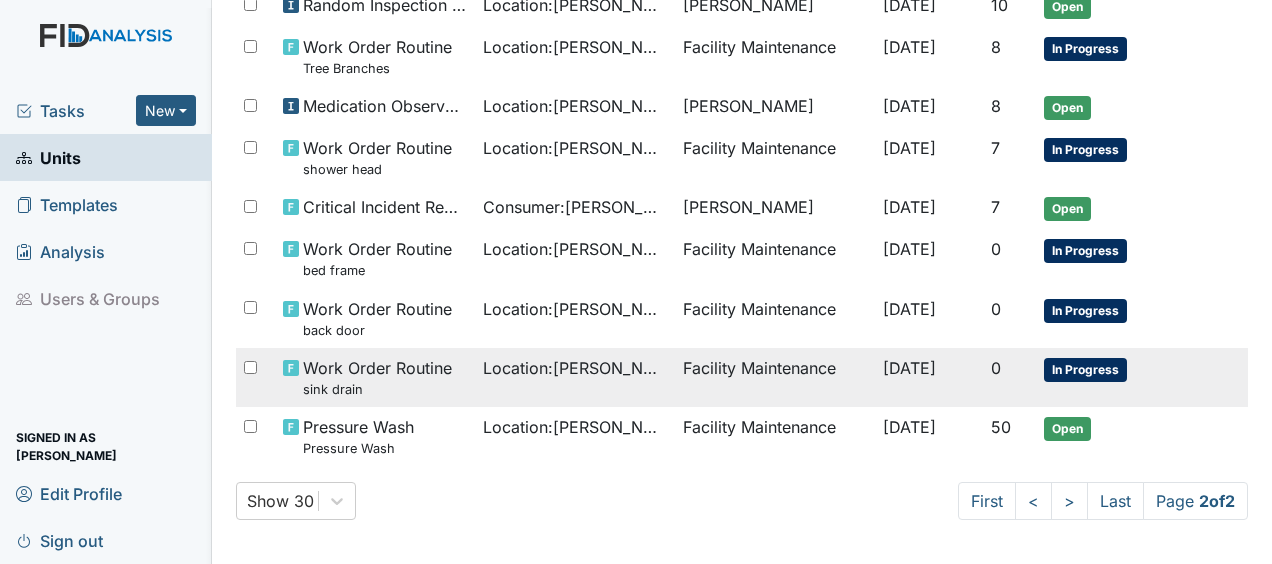 click on "Location :  William St." at bounding box center (575, 368) 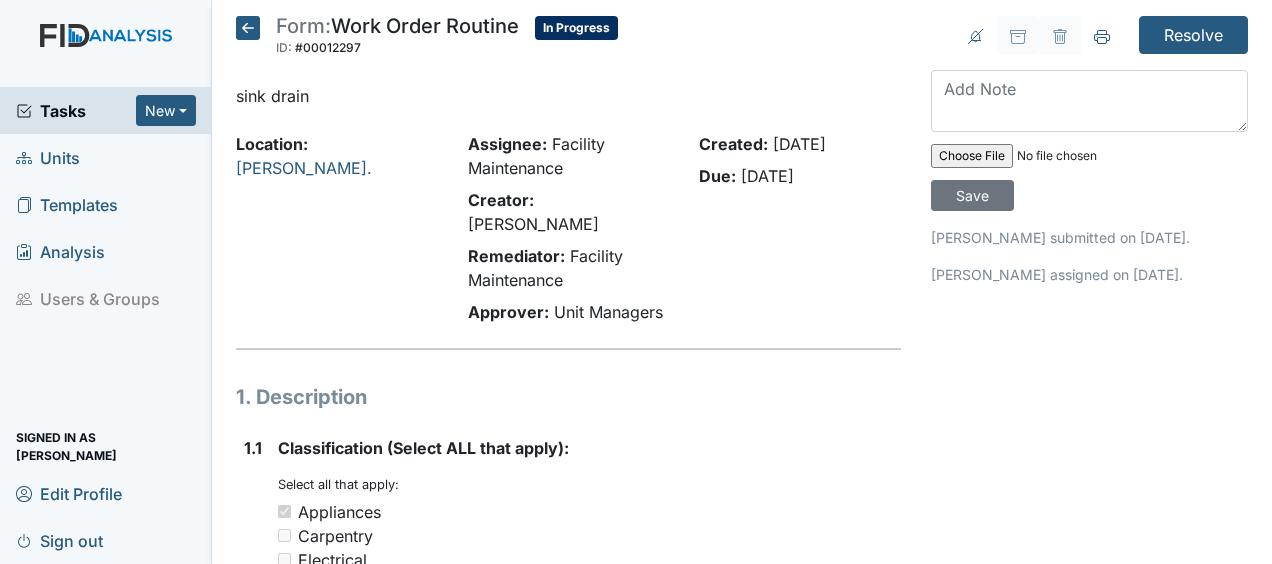 scroll, scrollTop: 0, scrollLeft: 0, axis: both 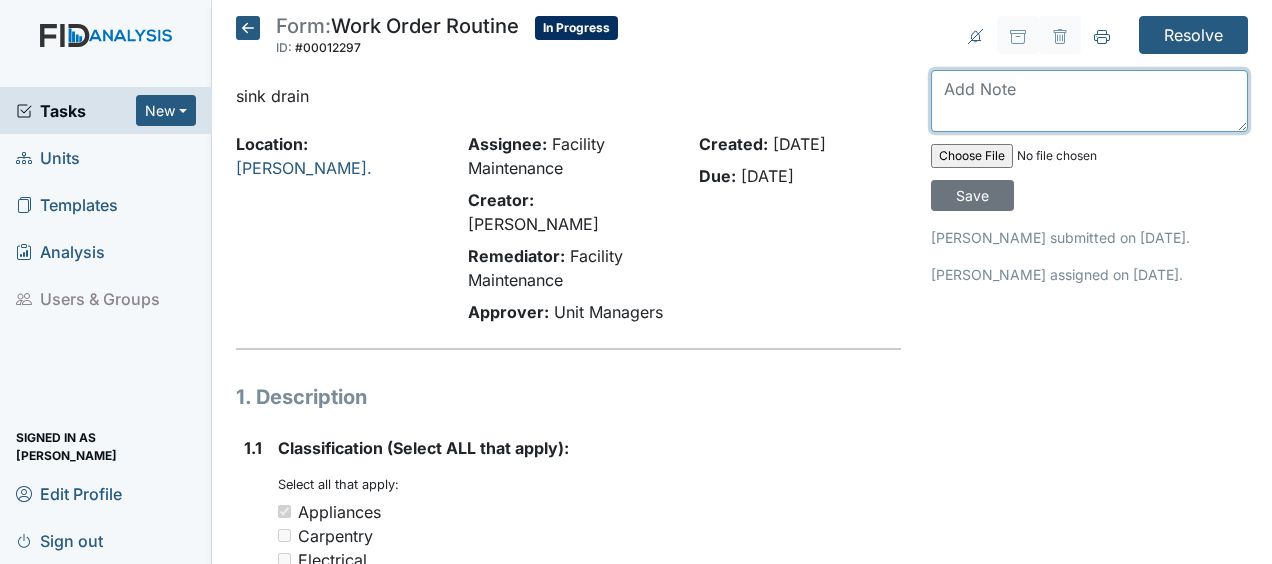 click at bounding box center [1089, 101] 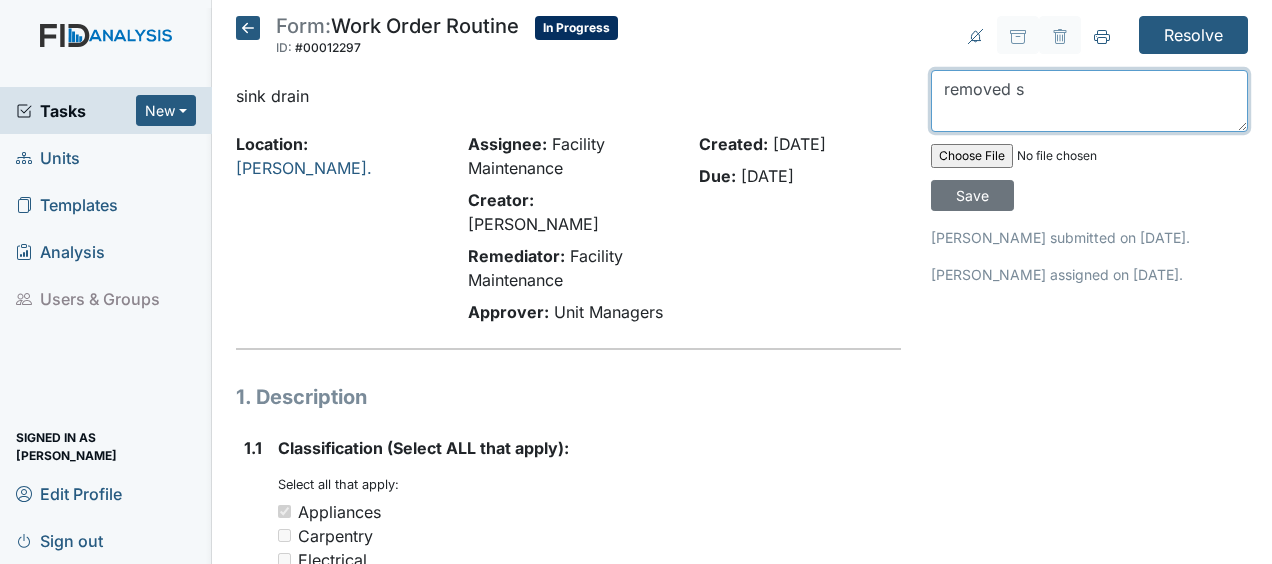 click on "removed s" at bounding box center [1089, 101] 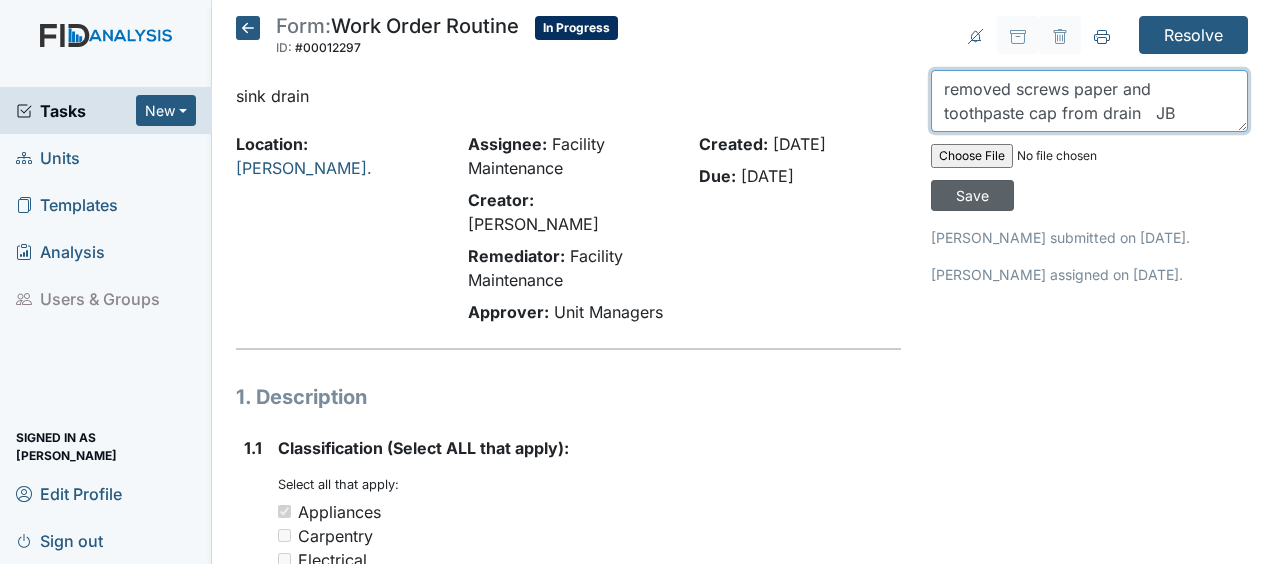 type on "removed screws paper and toothpaste cap from drain   JB" 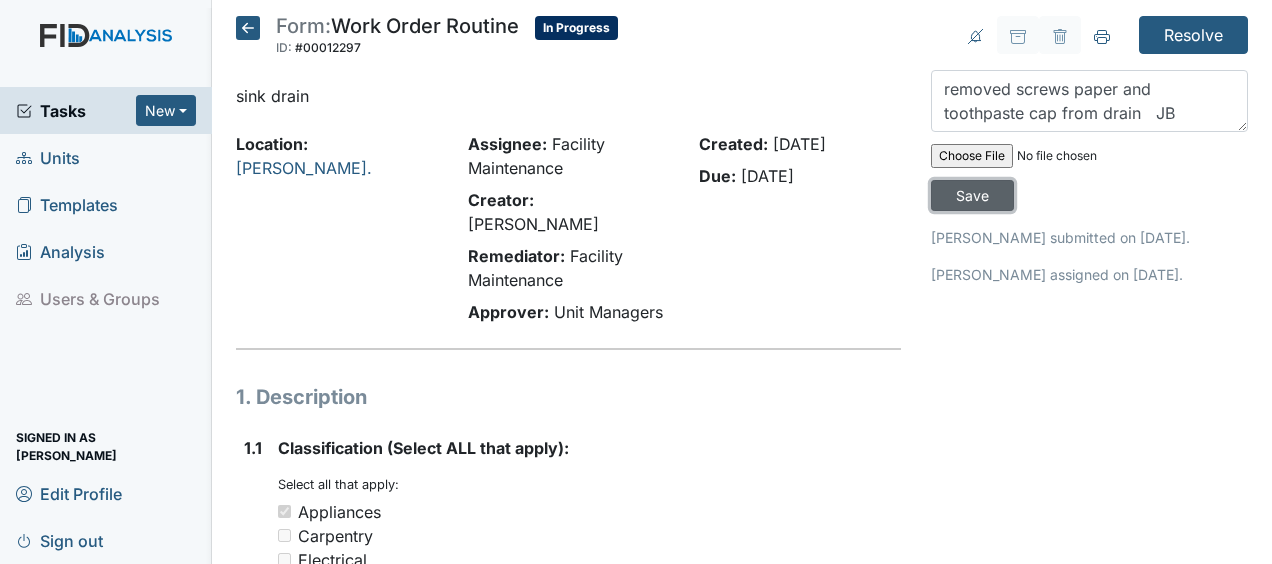 click on "Save" at bounding box center (972, 195) 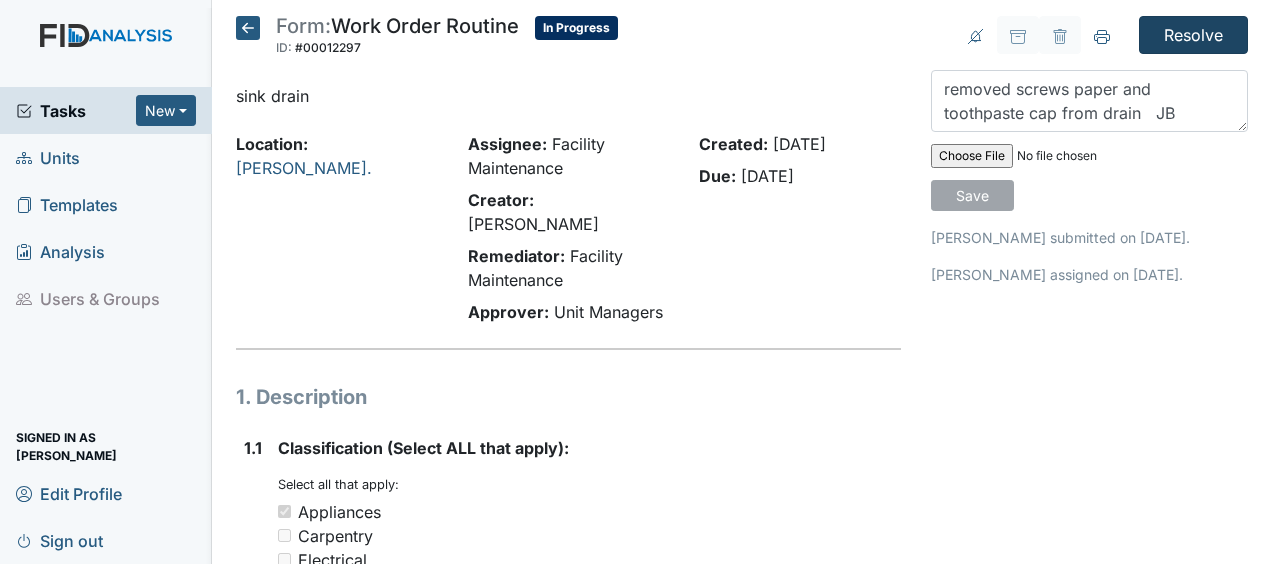 type 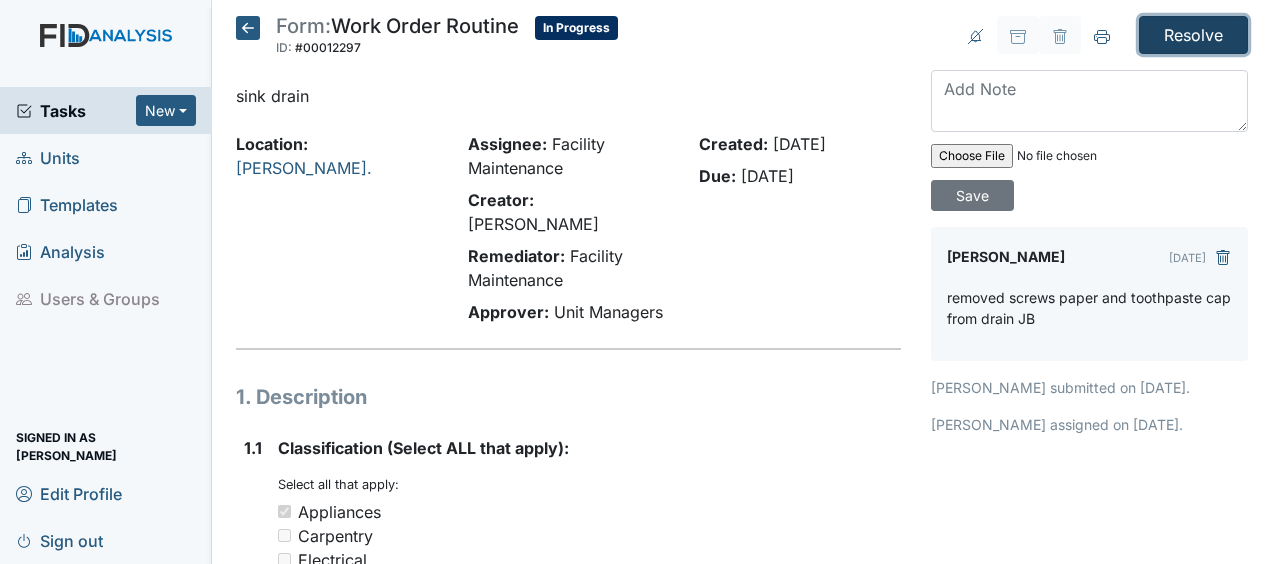 click on "Resolve" at bounding box center [1193, 35] 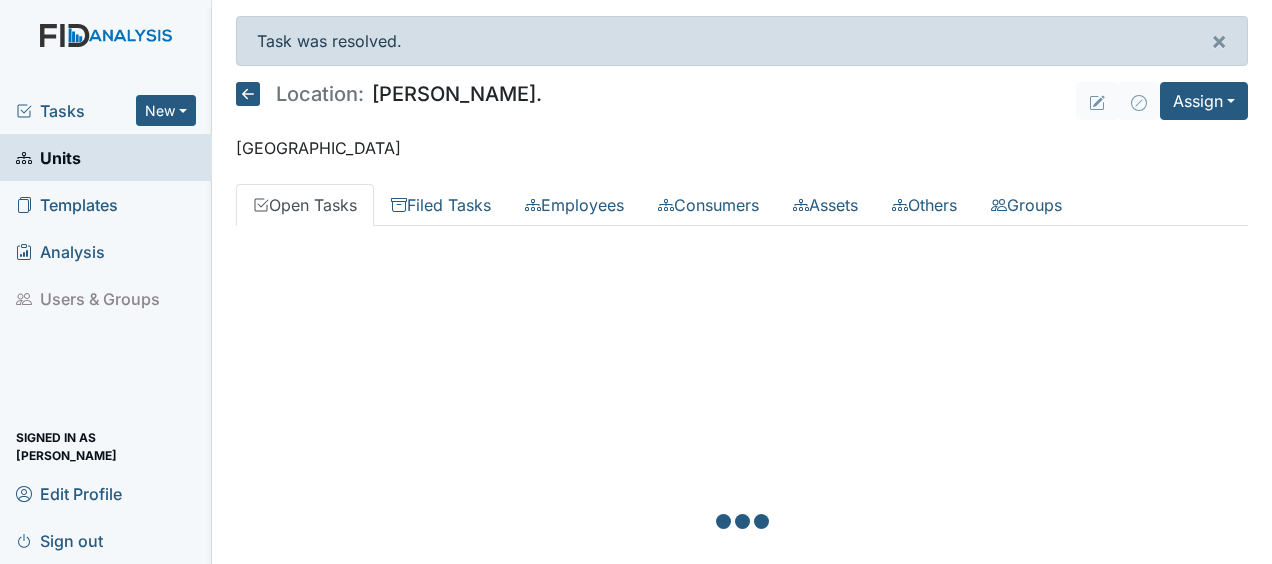 scroll, scrollTop: 0, scrollLeft: 0, axis: both 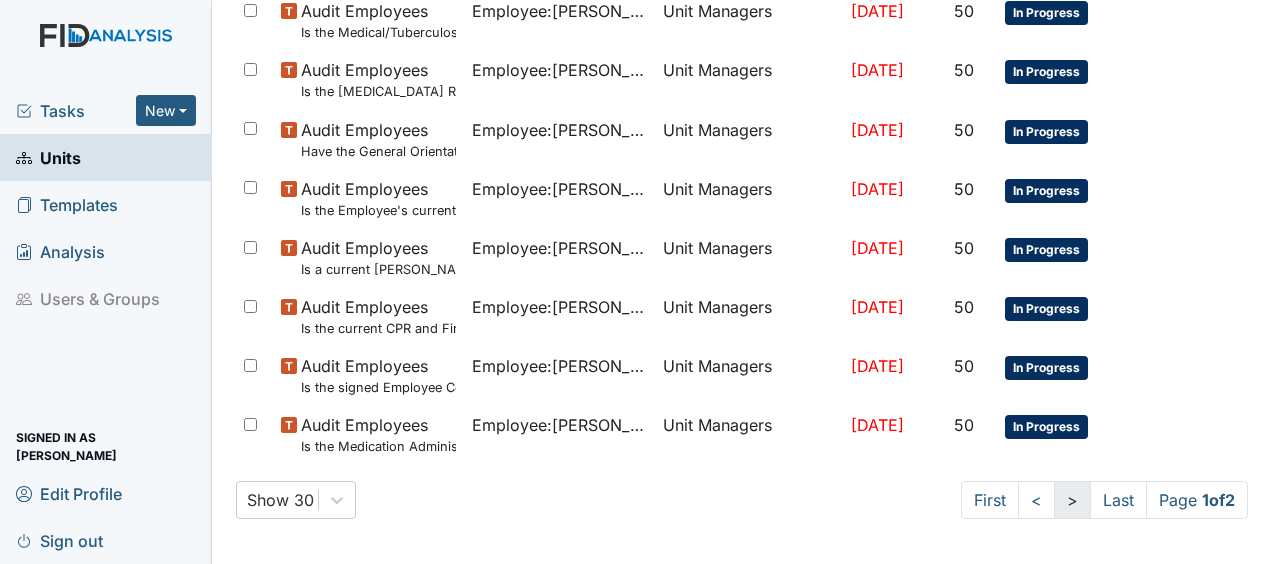 click on ">" at bounding box center (1072, 500) 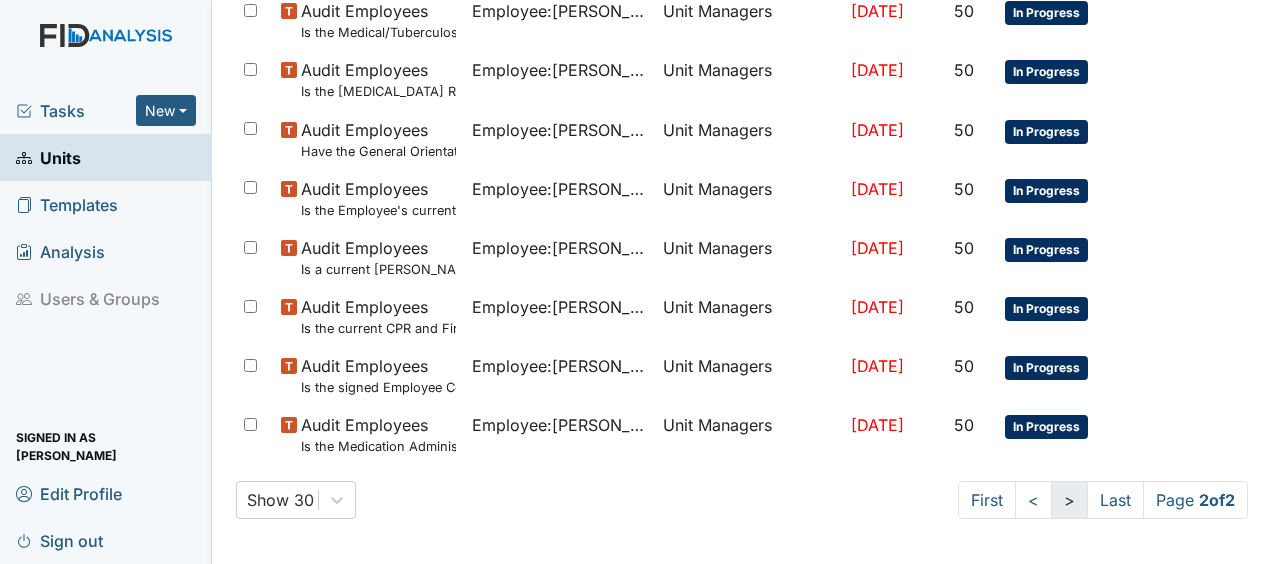 scroll, scrollTop: 1292, scrollLeft: 0, axis: vertical 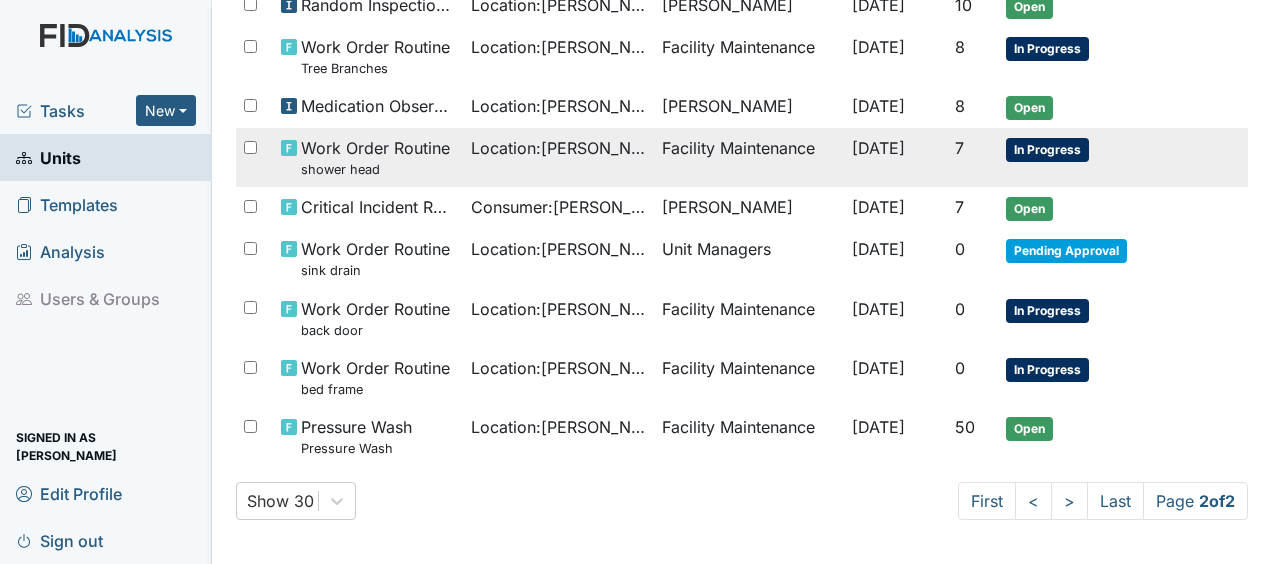 click on "Facility Maintenance" at bounding box center [749, 157] 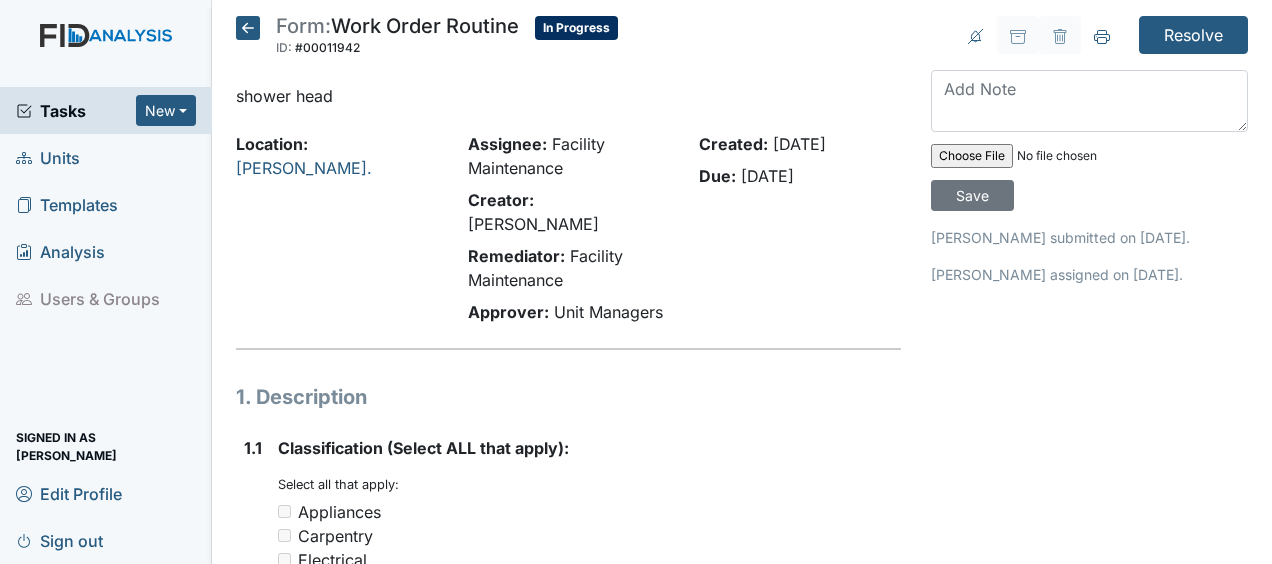 scroll, scrollTop: 0, scrollLeft: 0, axis: both 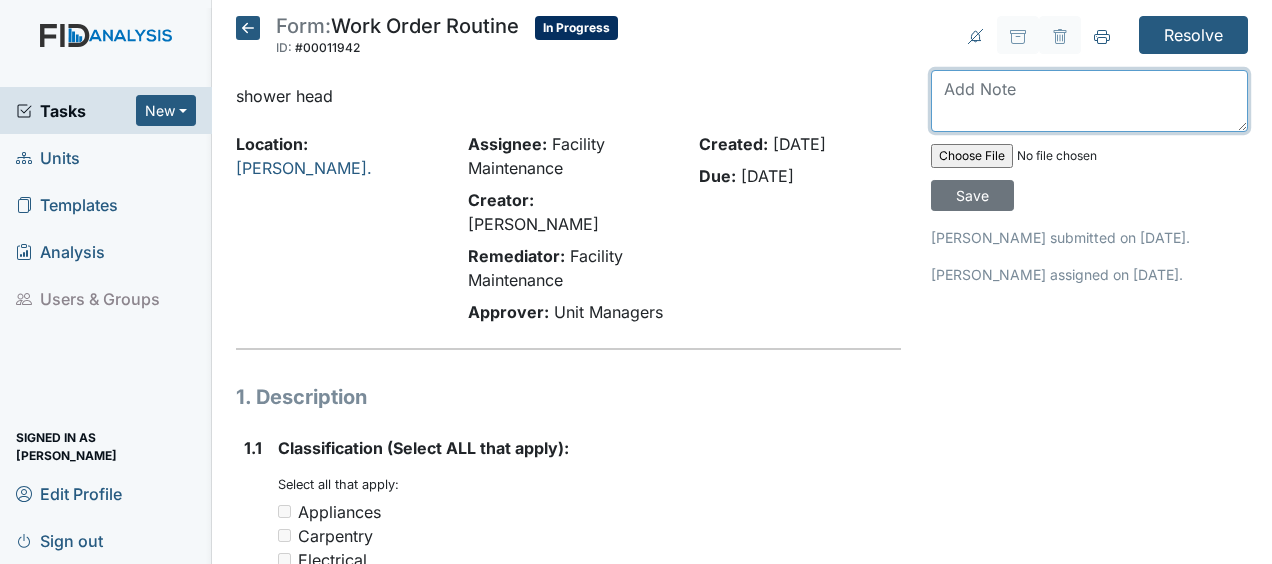 click at bounding box center (1089, 101) 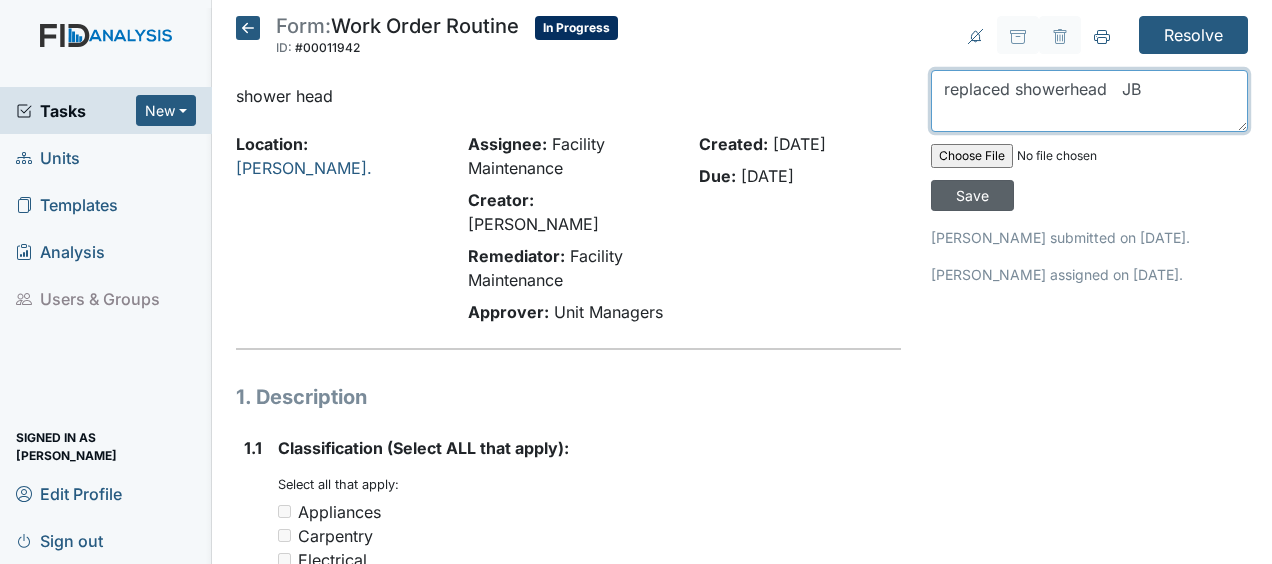 type on "replaced showerhead   JB" 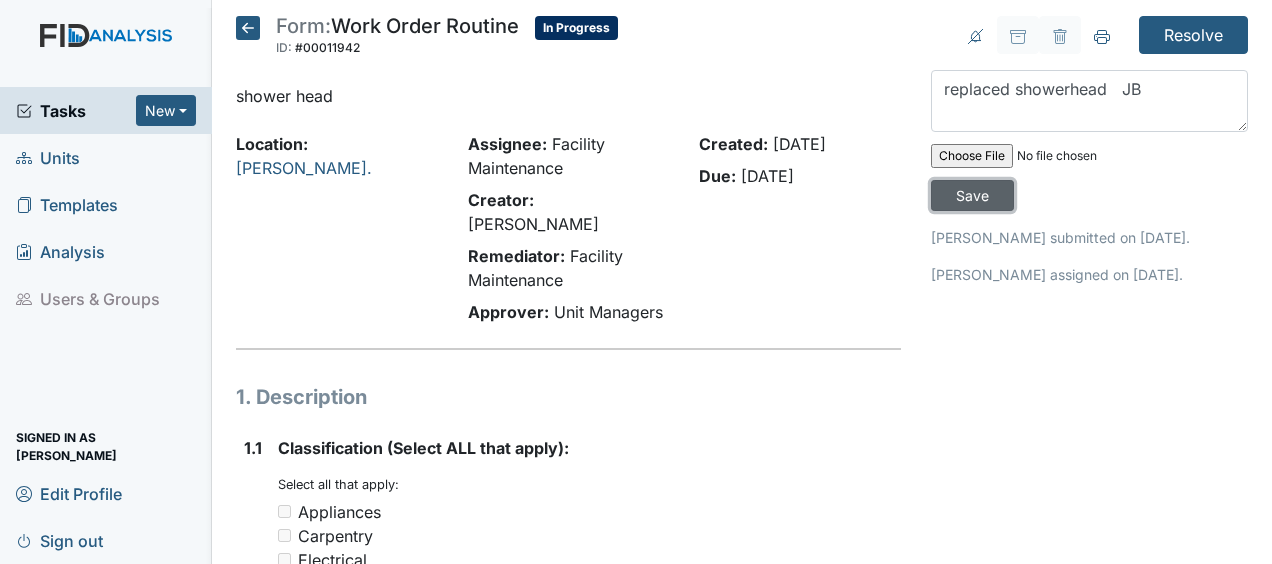 click on "Save" at bounding box center (972, 195) 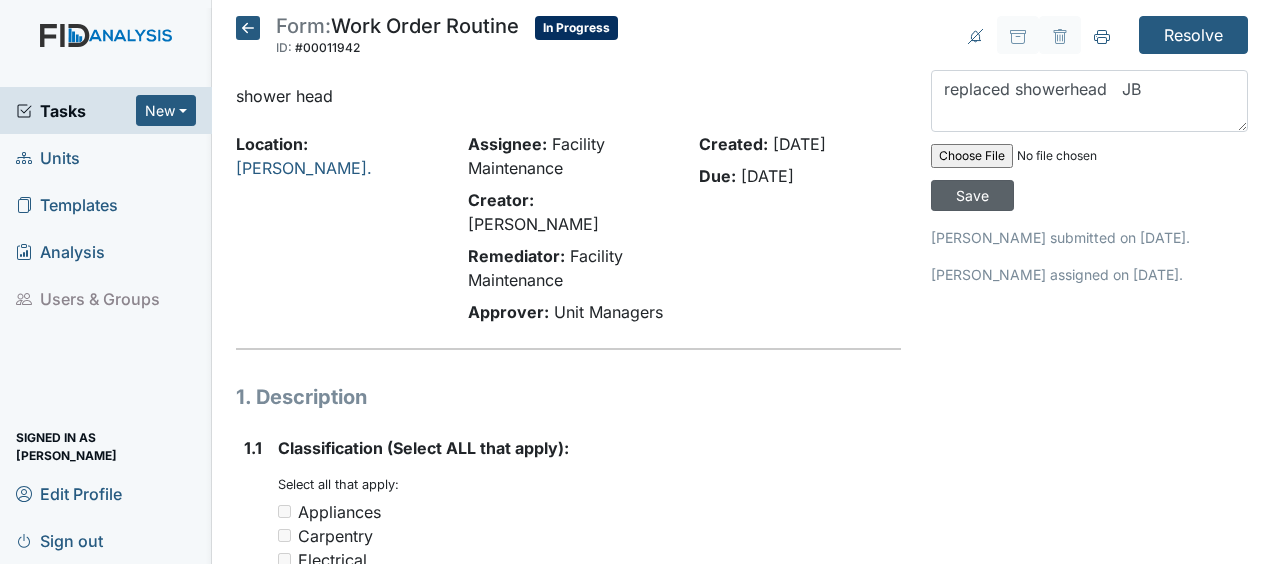 type 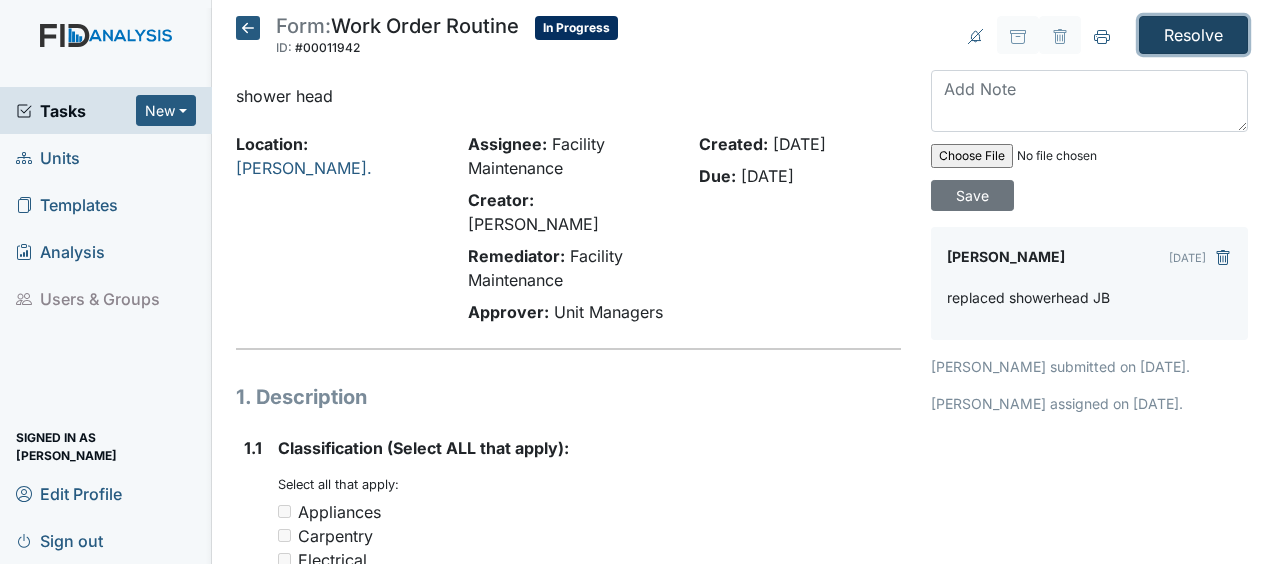 click on "Resolve" at bounding box center (1193, 35) 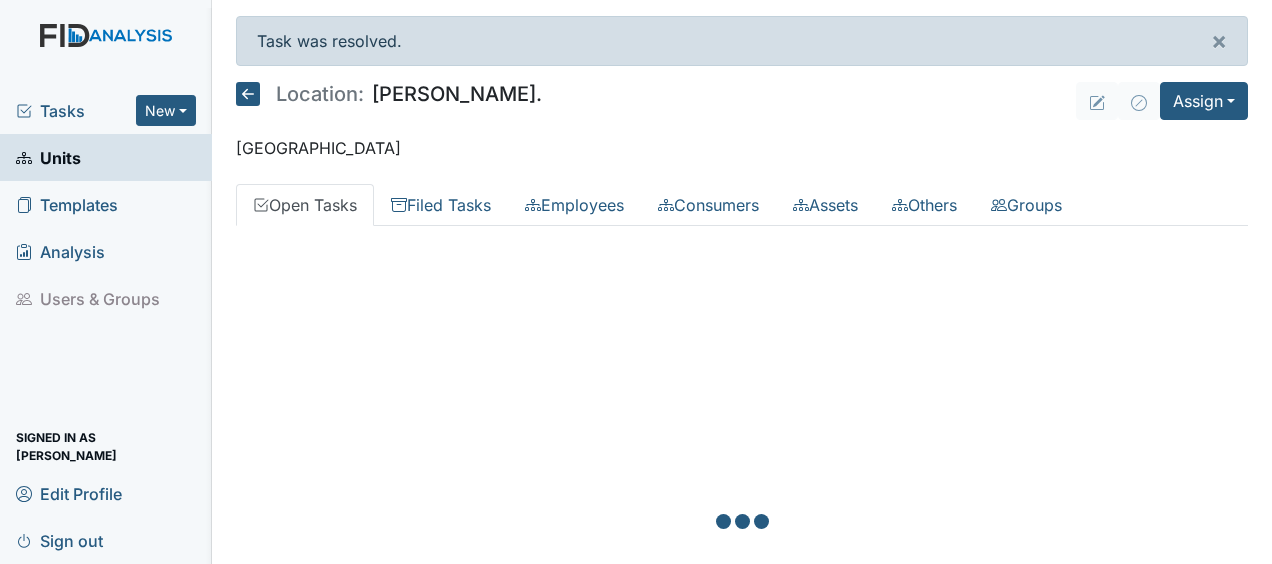 scroll, scrollTop: 0, scrollLeft: 0, axis: both 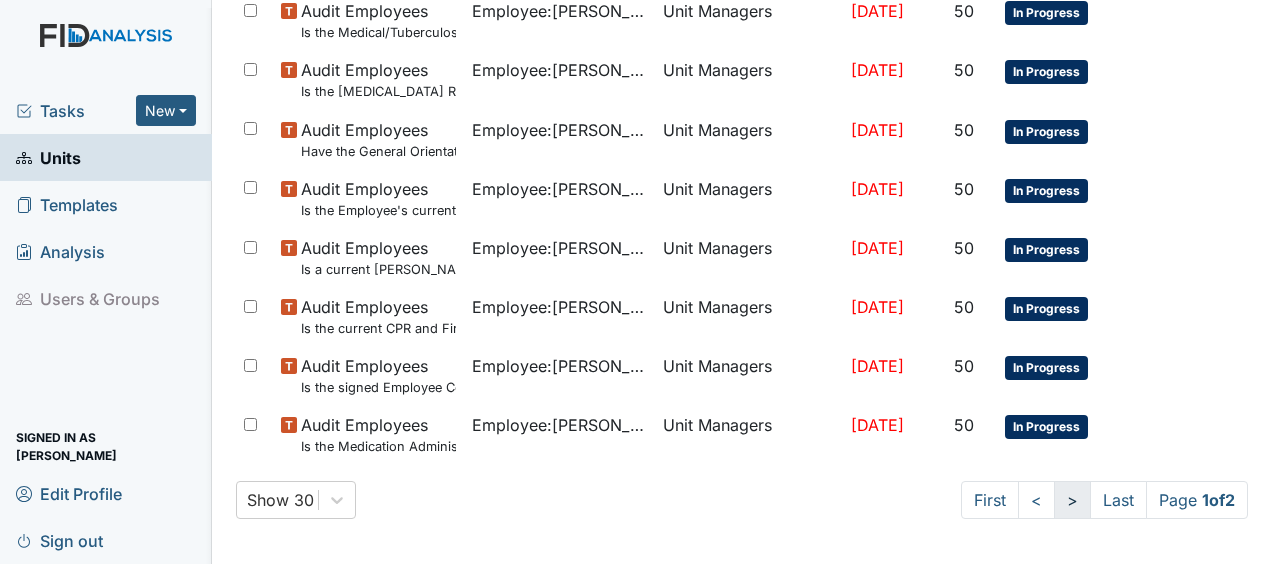 click on ">" at bounding box center [1072, 500] 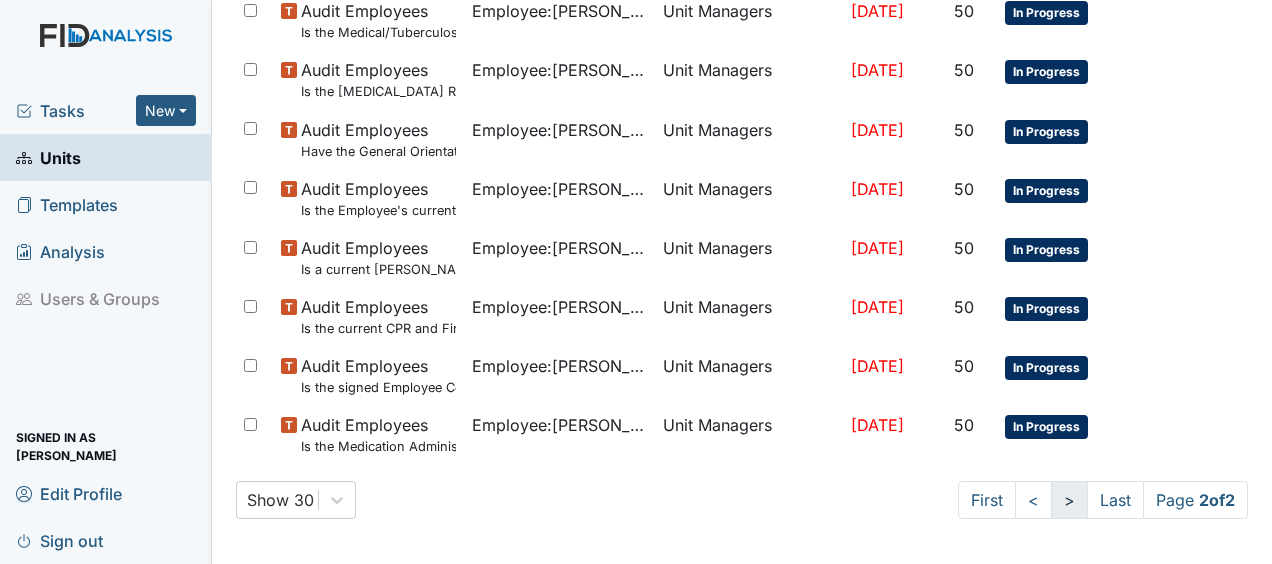 scroll, scrollTop: 1292, scrollLeft: 0, axis: vertical 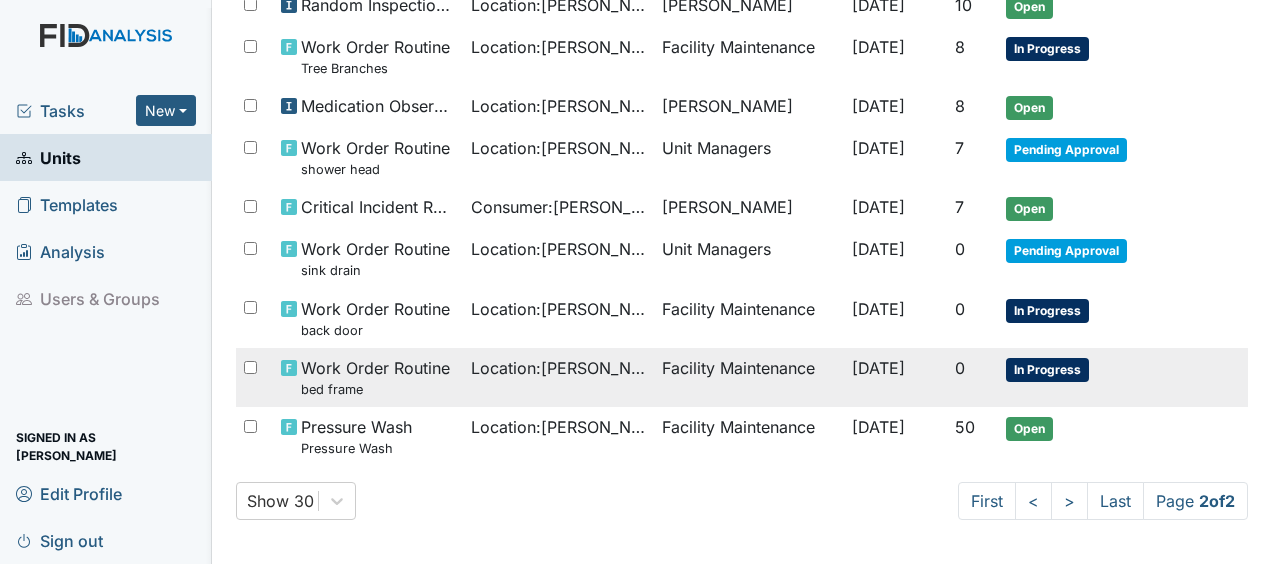 click on "Facility Maintenance" at bounding box center (749, 377) 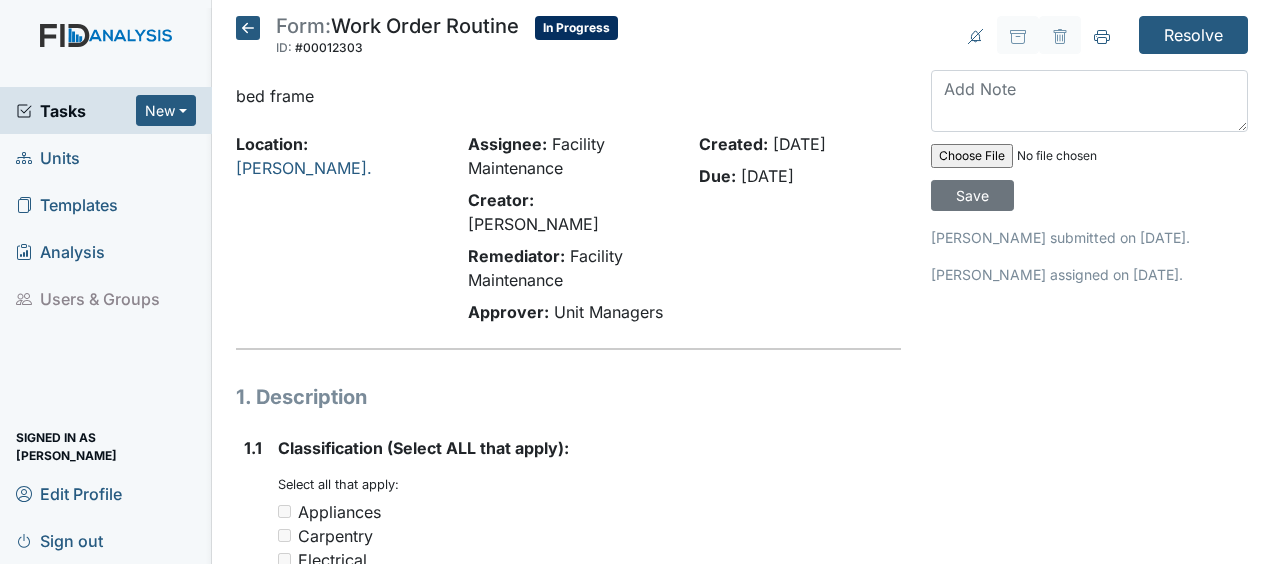 scroll, scrollTop: 0, scrollLeft: 0, axis: both 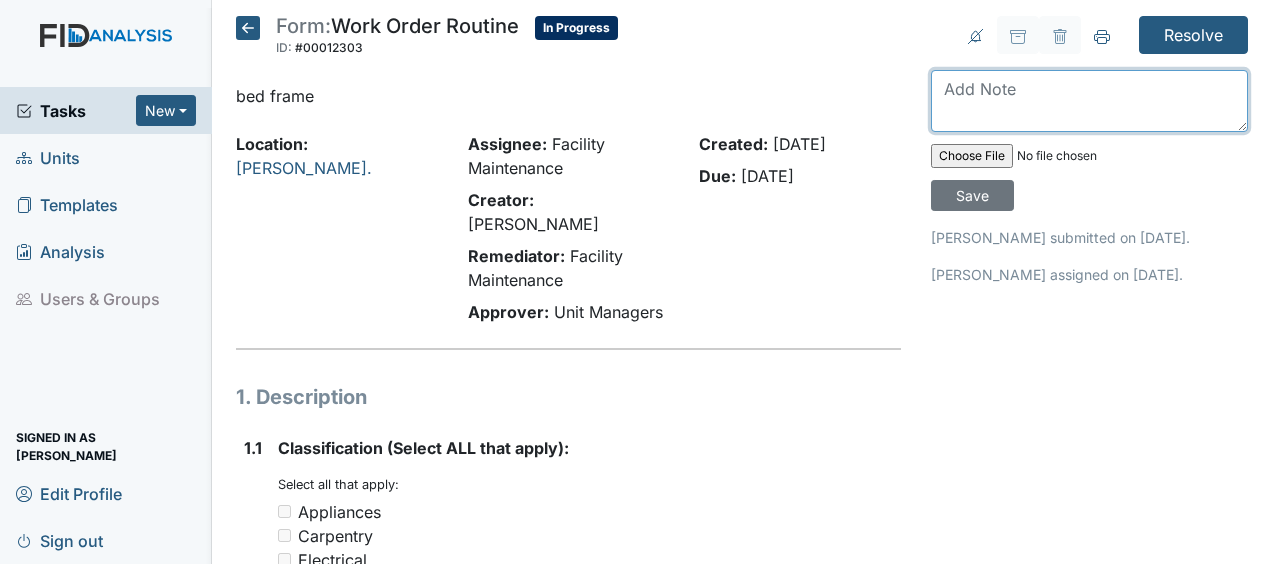 click at bounding box center [1089, 101] 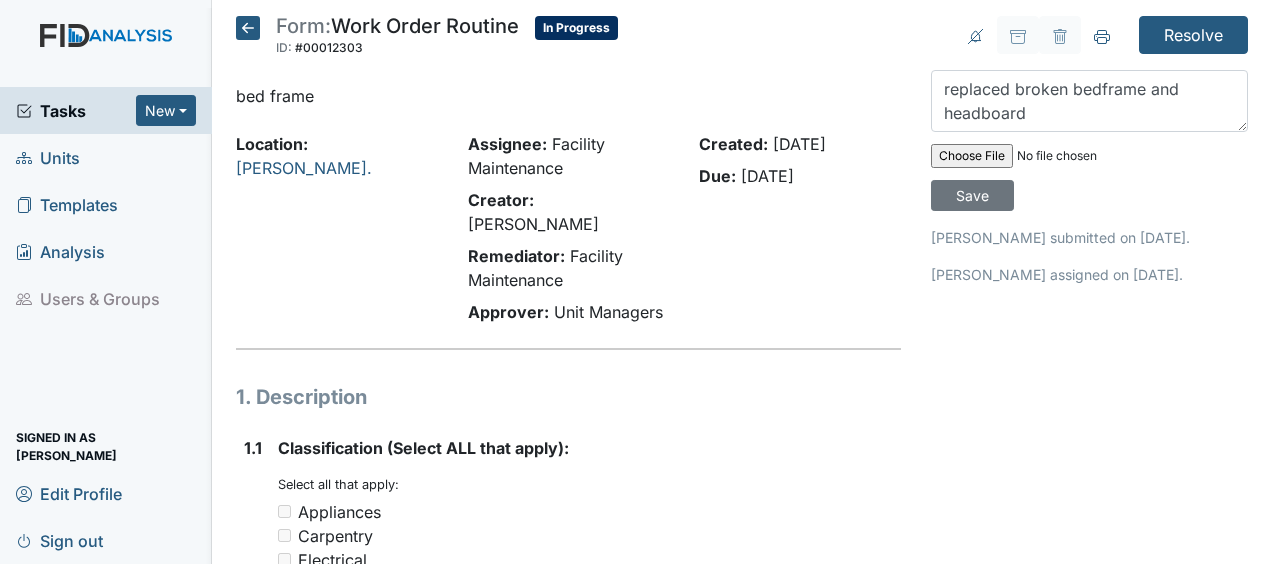click at bounding box center (1067, 156) 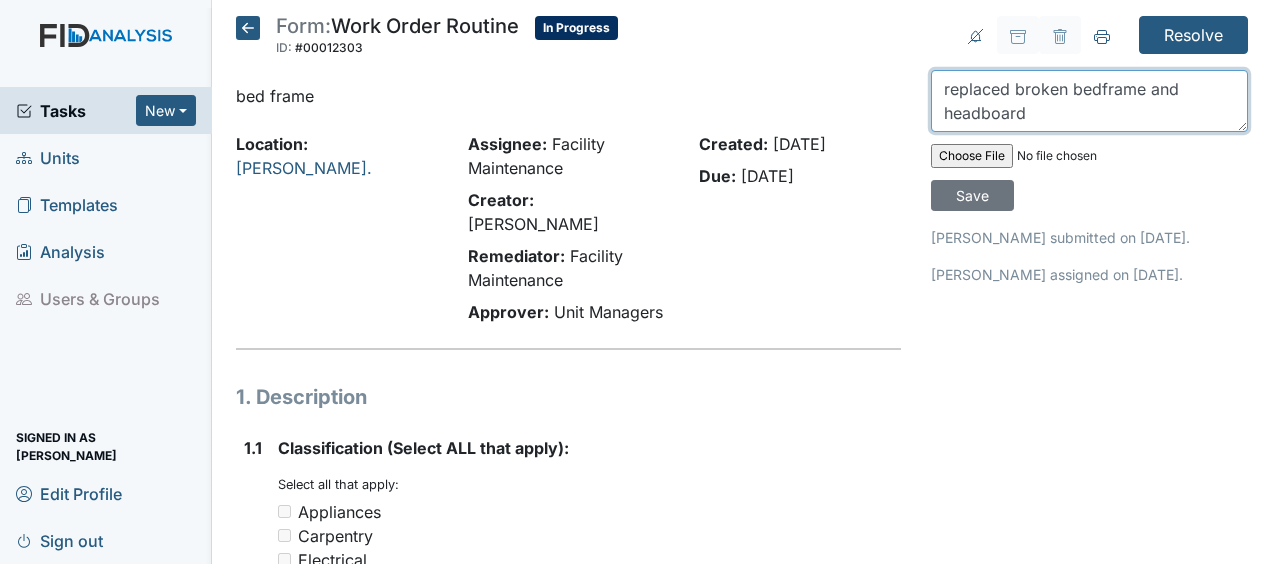 click on "replaced broken bedframe and headboard" at bounding box center (1089, 101) 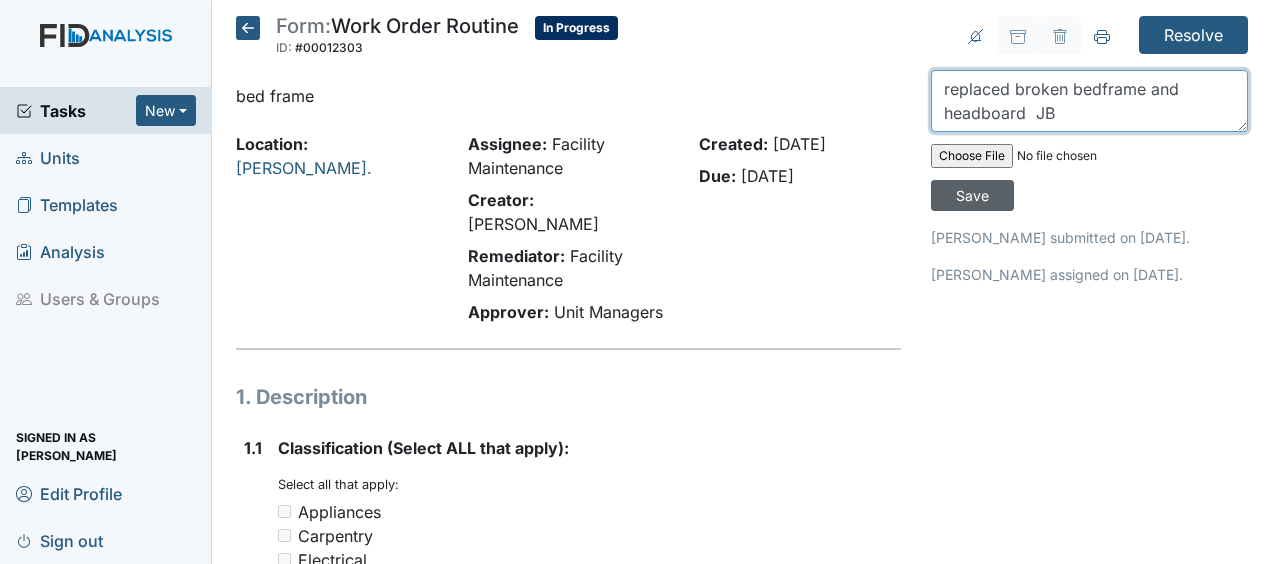 type on "replaced broken bedframe and headboard  JB" 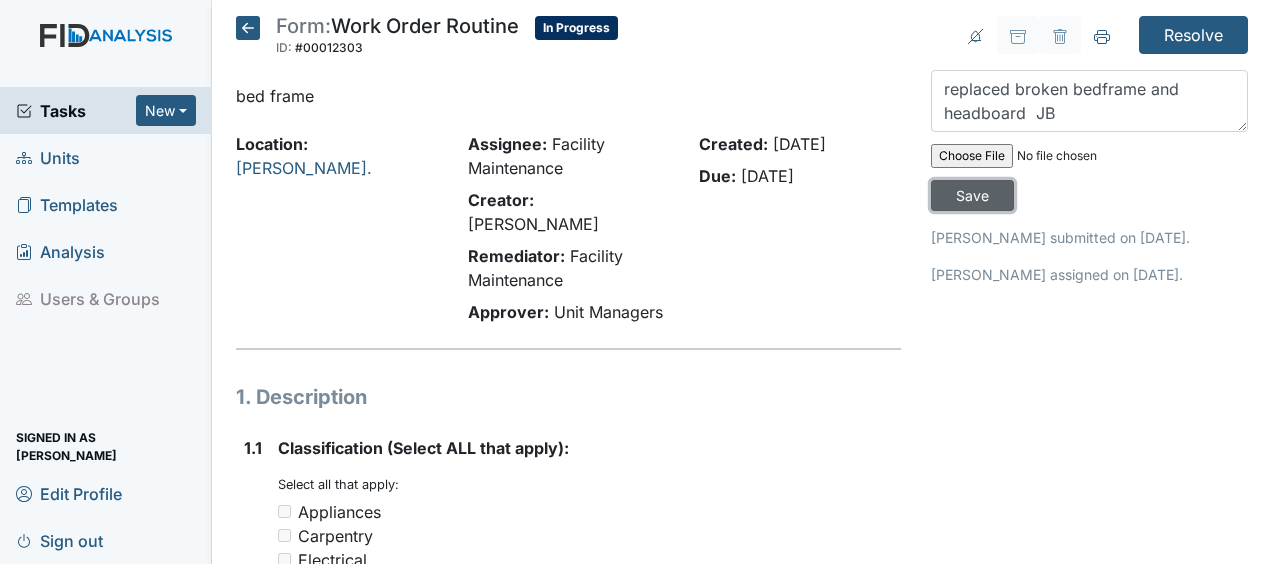 click on "Save" at bounding box center (972, 195) 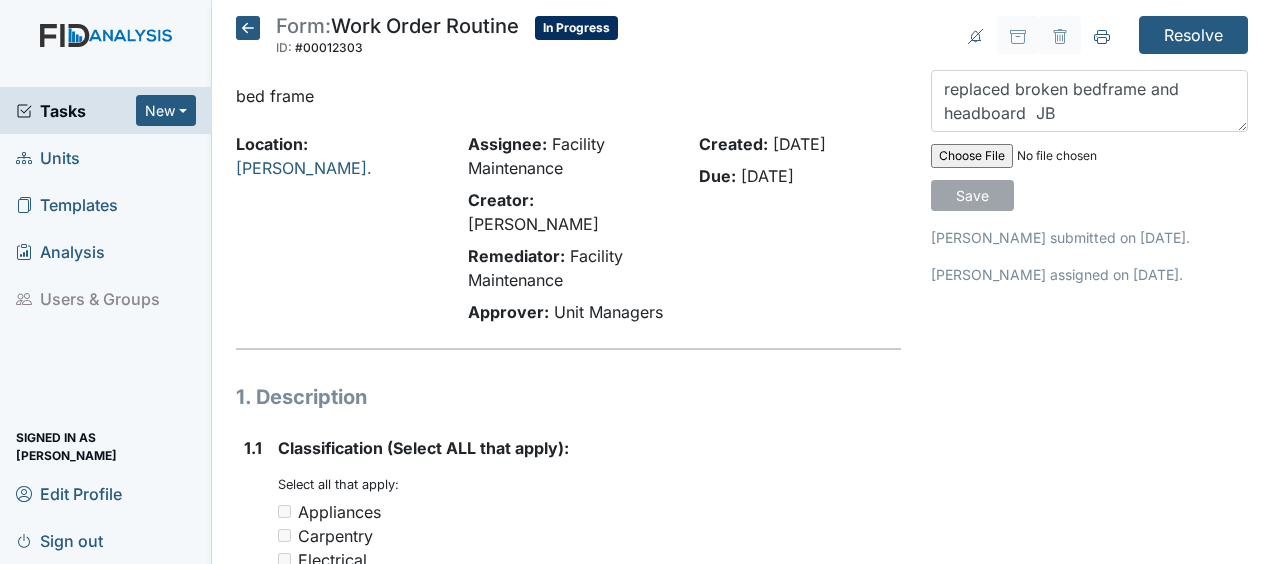 type 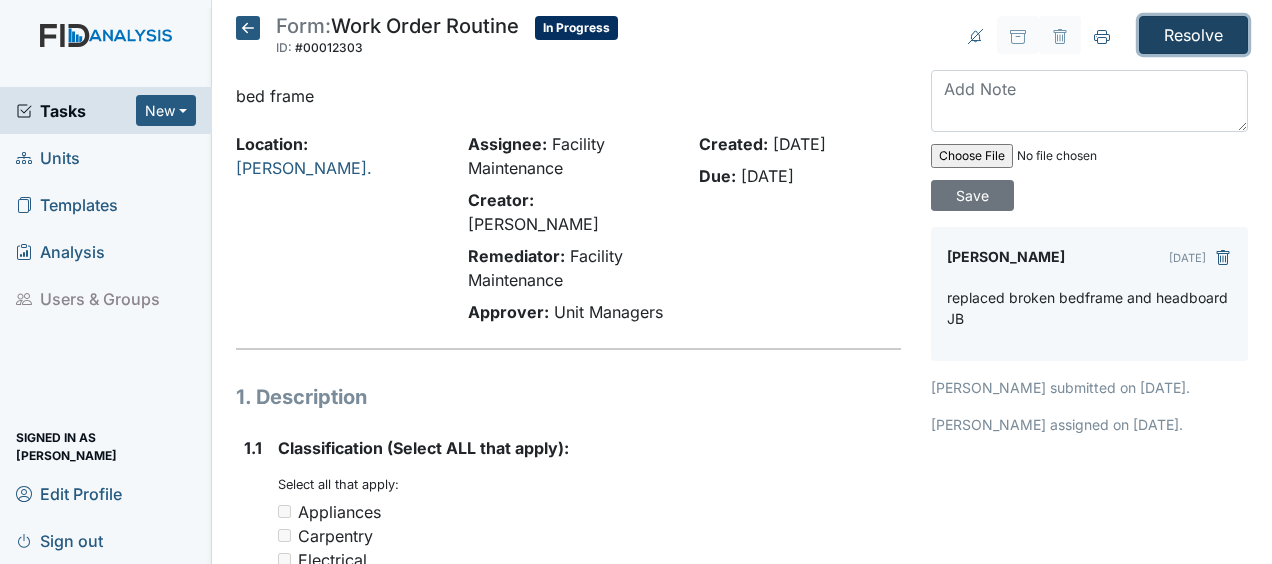 click on "Resolve" at bounding box center [1193, 35] 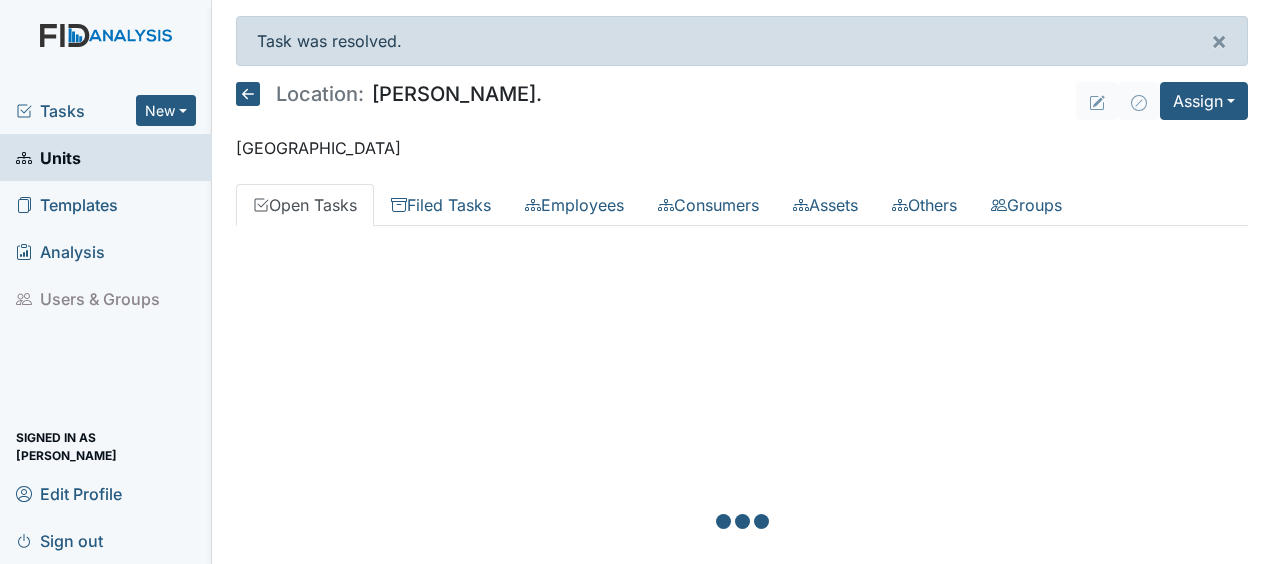 scroll, scrollTop: 0, scrollLeft: 0, axis: both 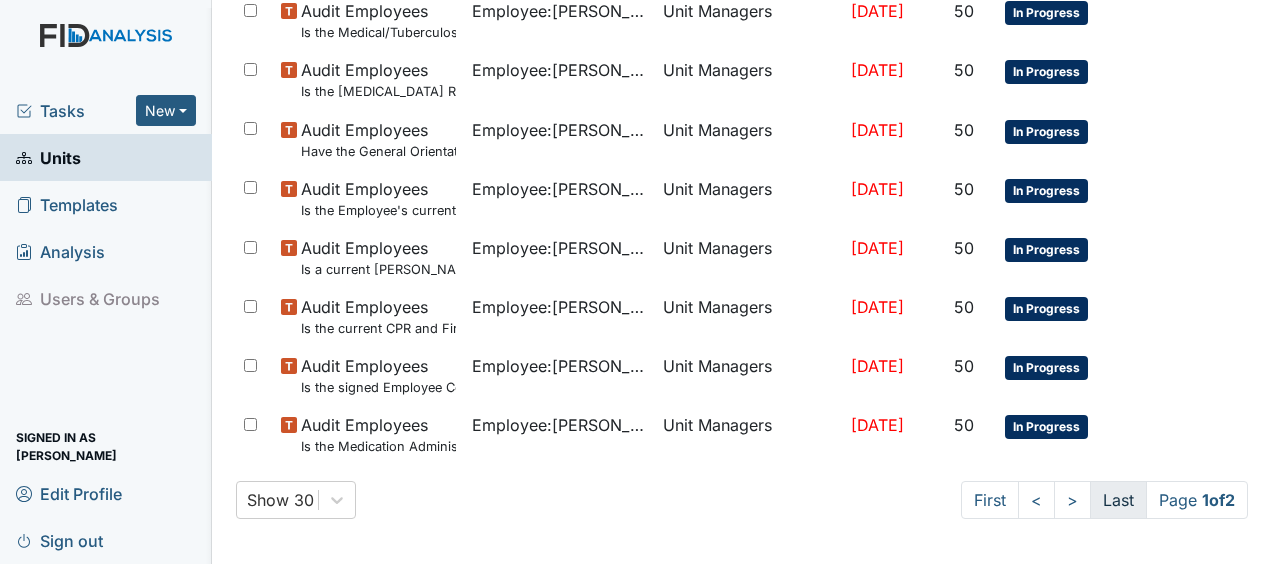 click on "Last" at bounding box center [1118, 500] 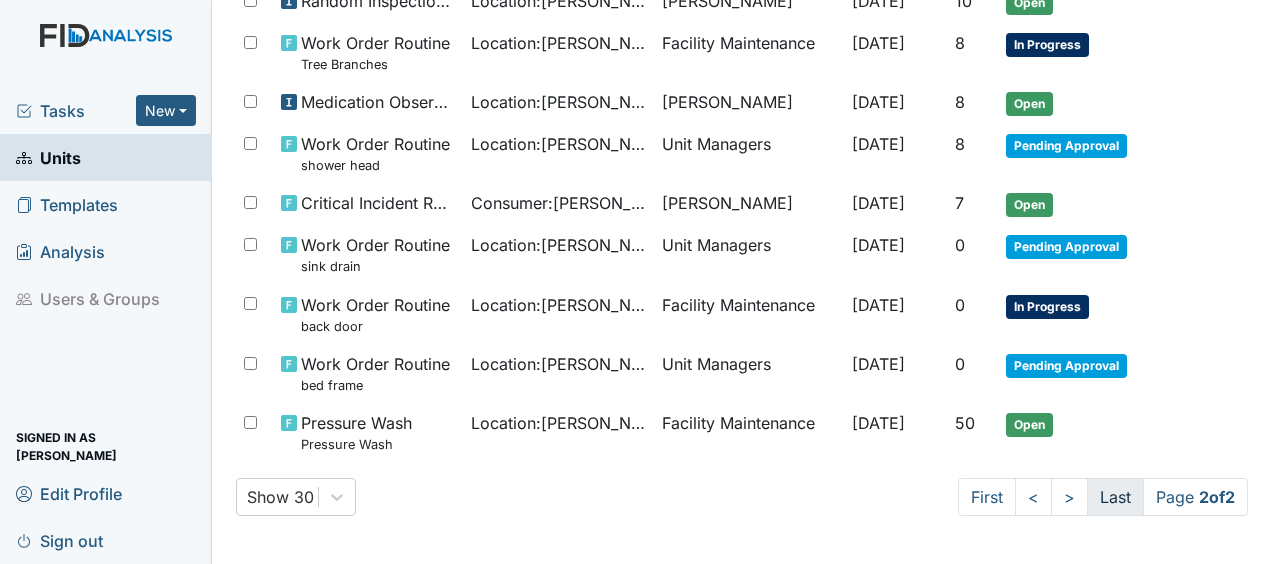 scroll, scrollTop: 1292, scrollLeft: 0, axis: vertical 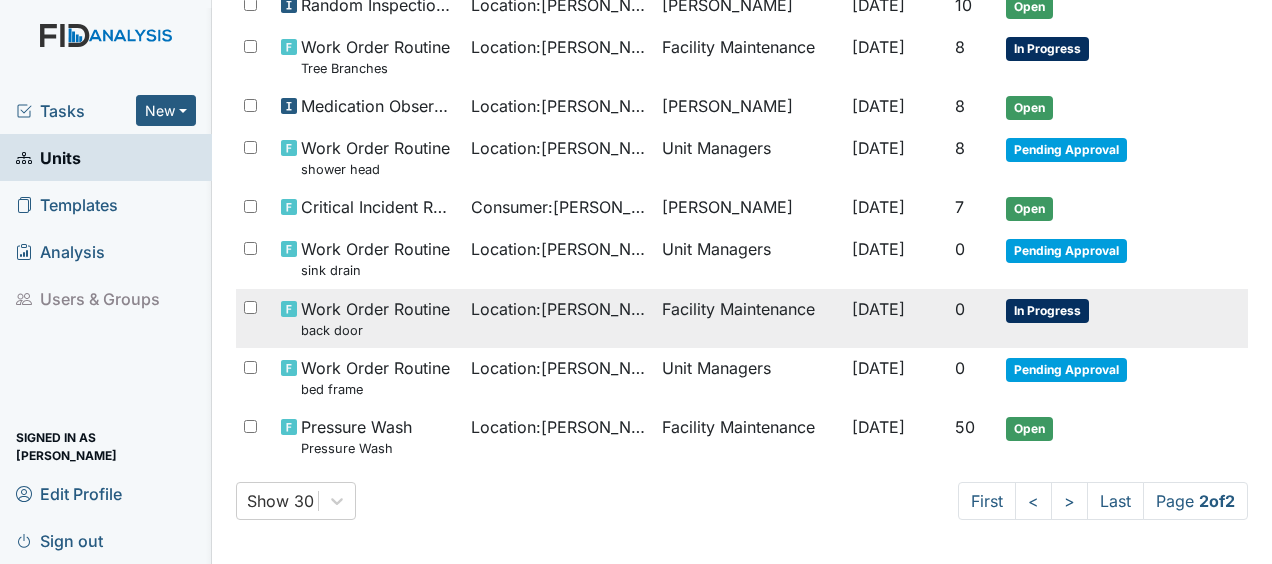 click on "Jul 24, 2025" at bounding box center (878, 309) 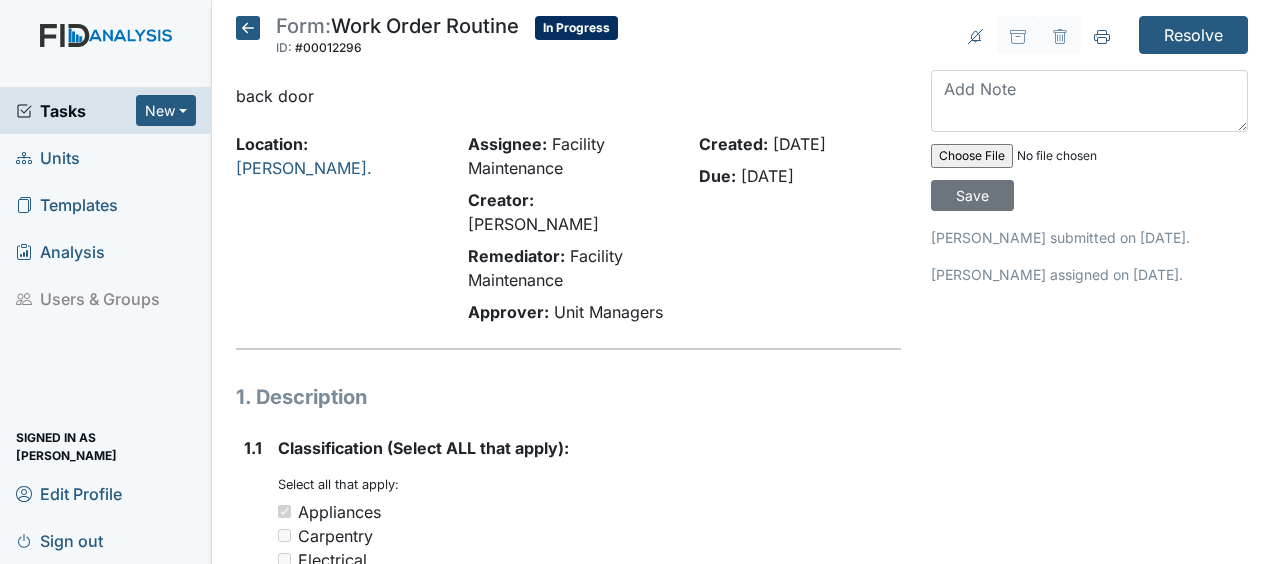 scroll, scrollTop: 0, scrollLeft: 0, axis: both 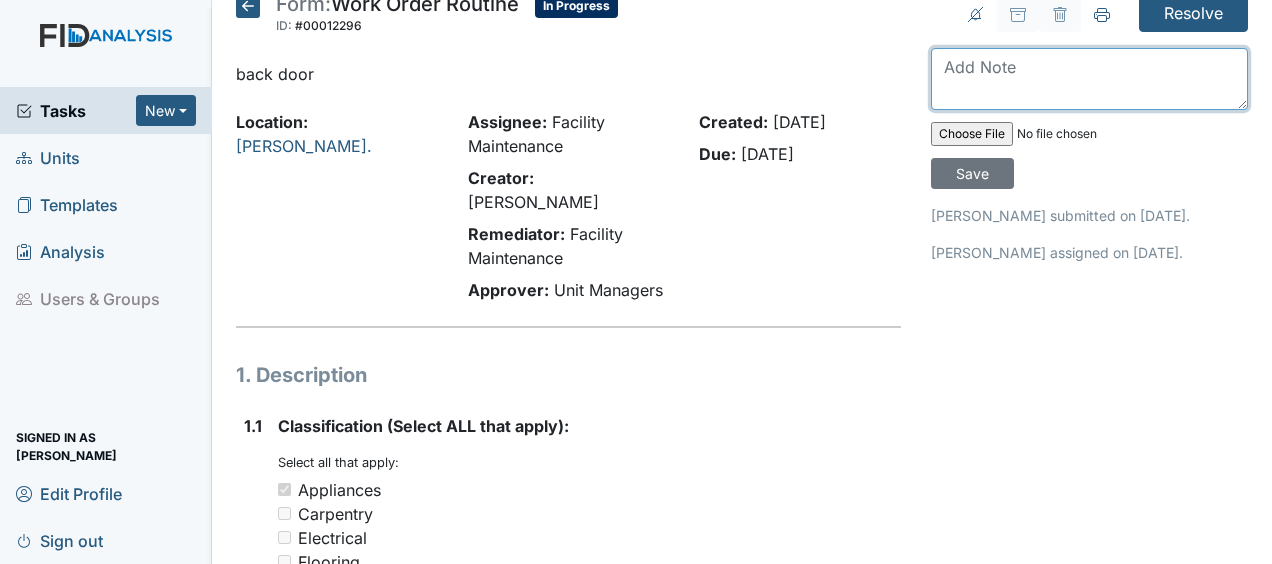 click at bounding box center (1089, 79) 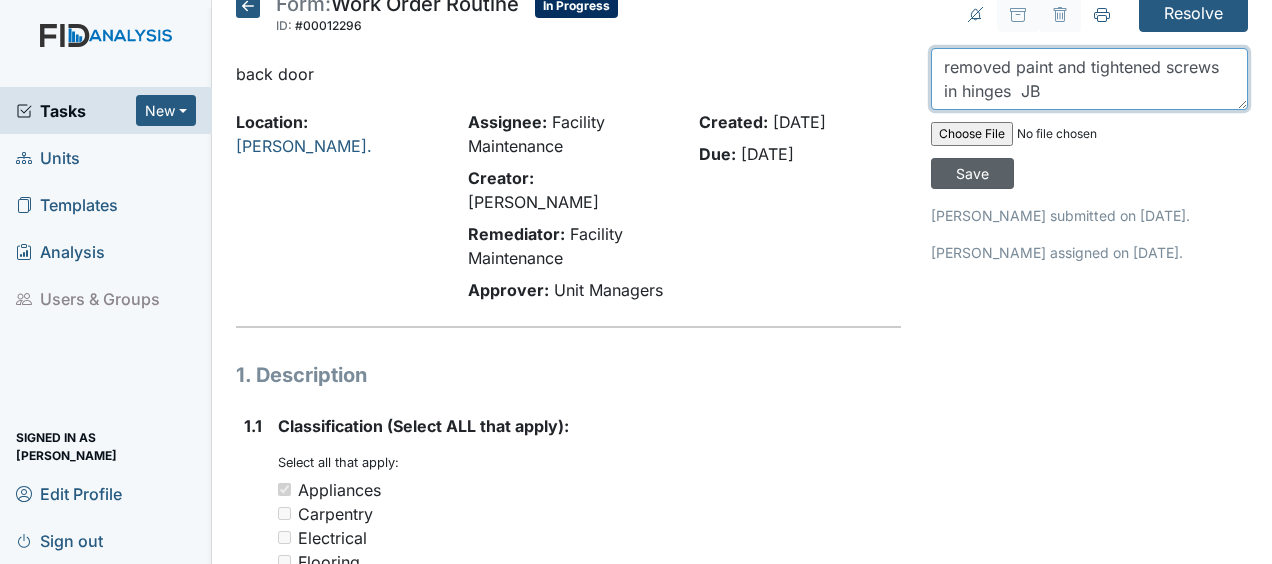 type on "removed paint and tightened screws in hinges  JB" 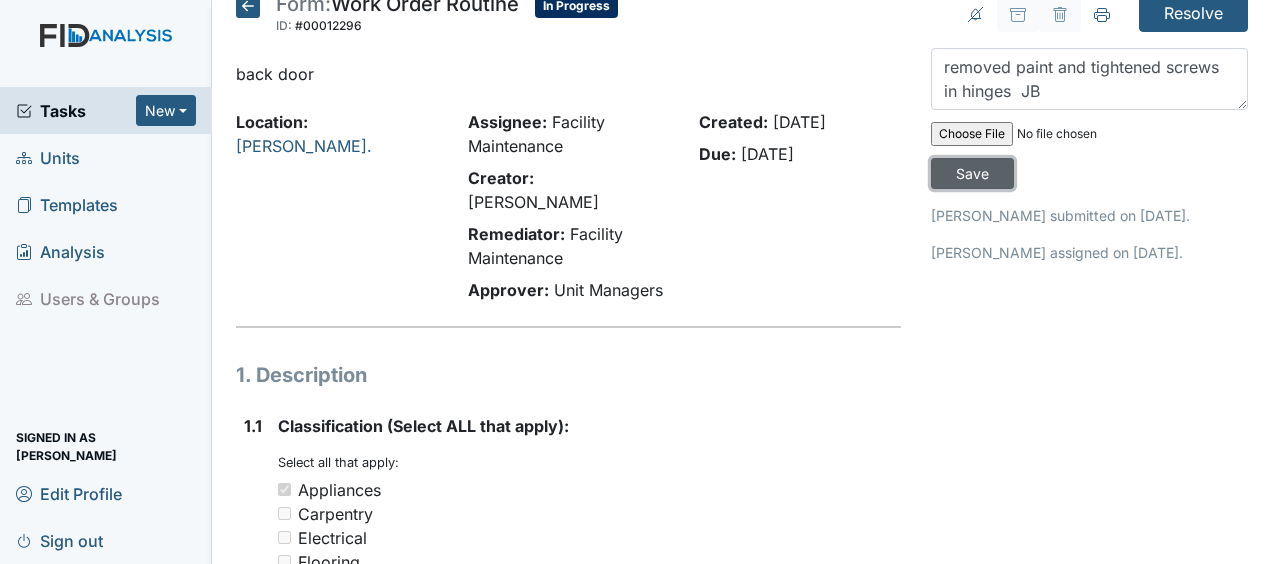 click on "Save" at bounding box center (972, 173) 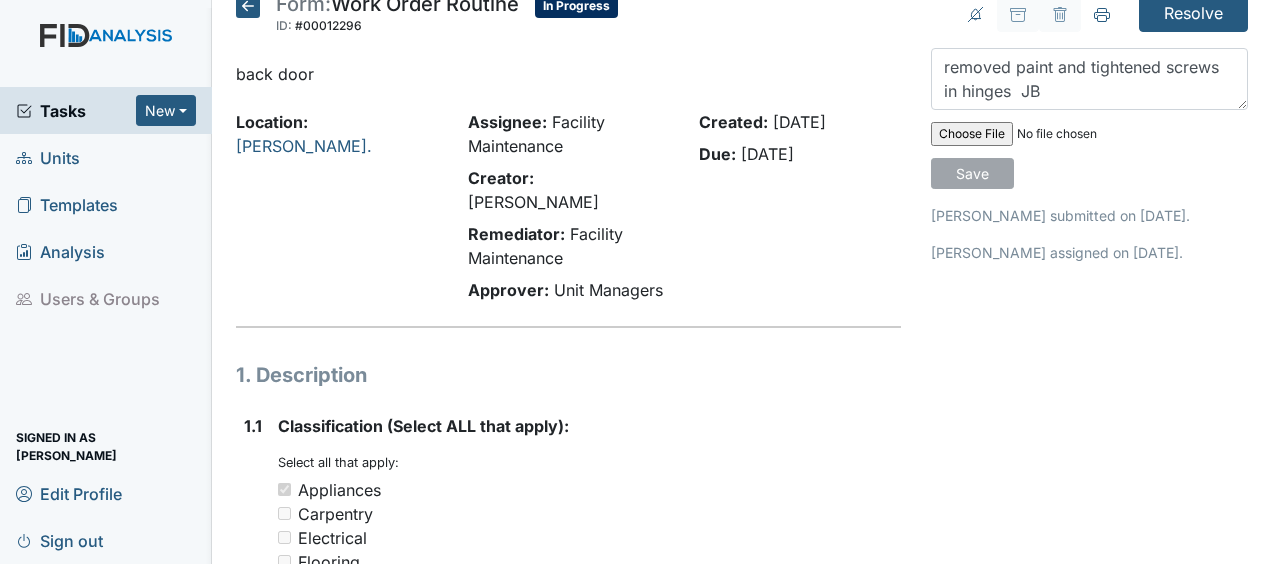 type 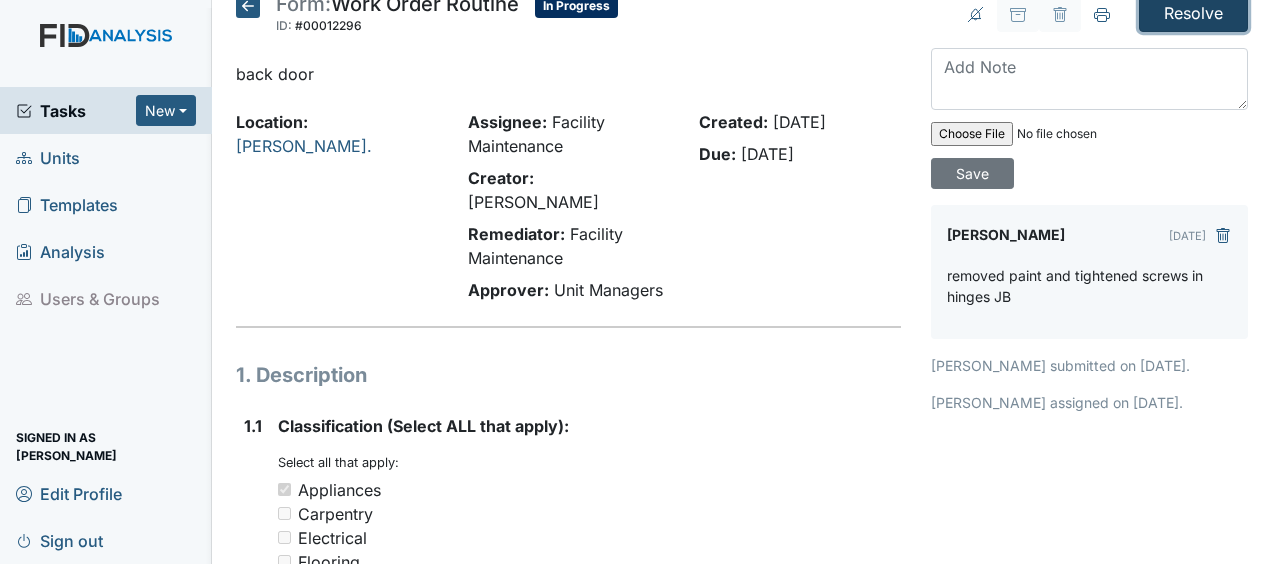 click on "Resolve" at bounding box center [1193, 13] 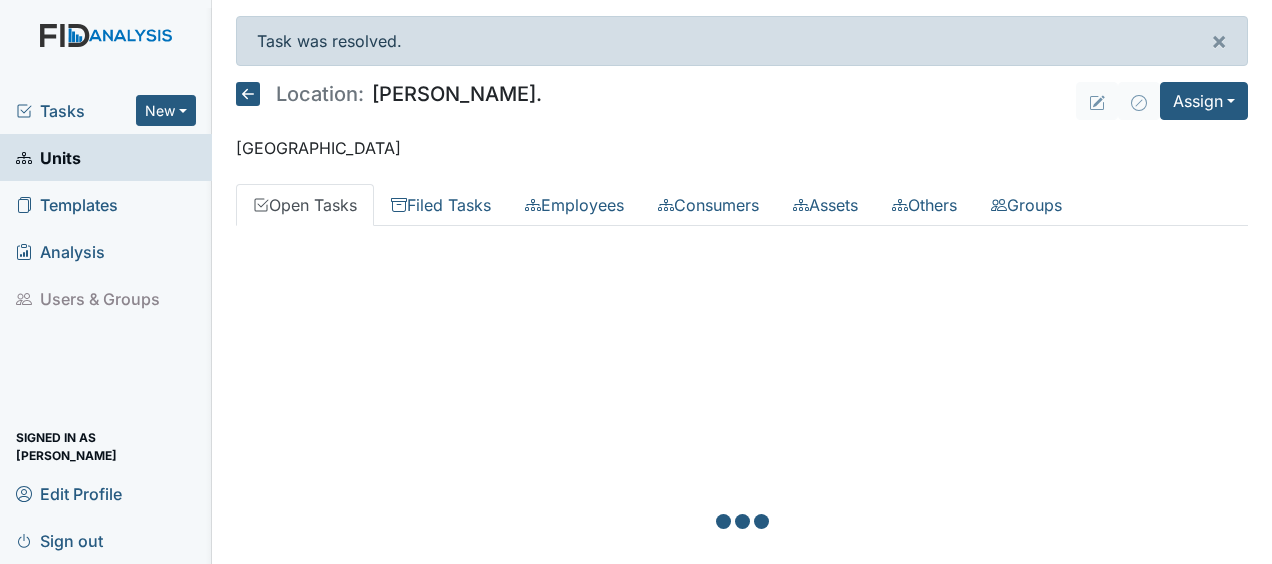scroll, scrollTop: 0, scrollLeft: 0, axis: both 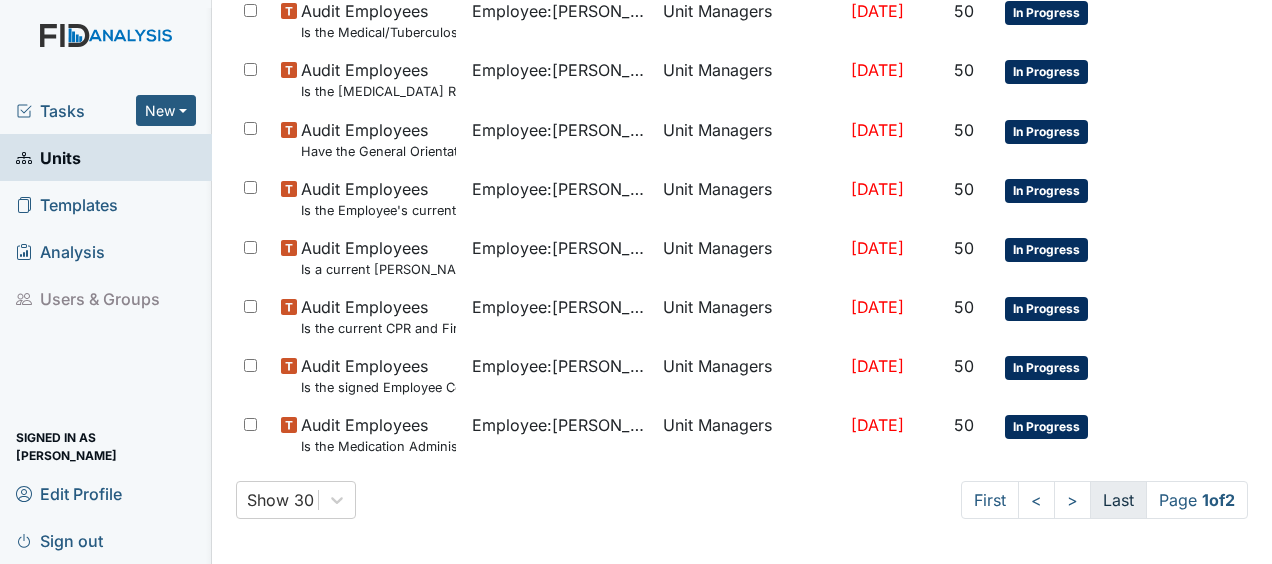 click on "Last" at bounding box center (1118, 500) 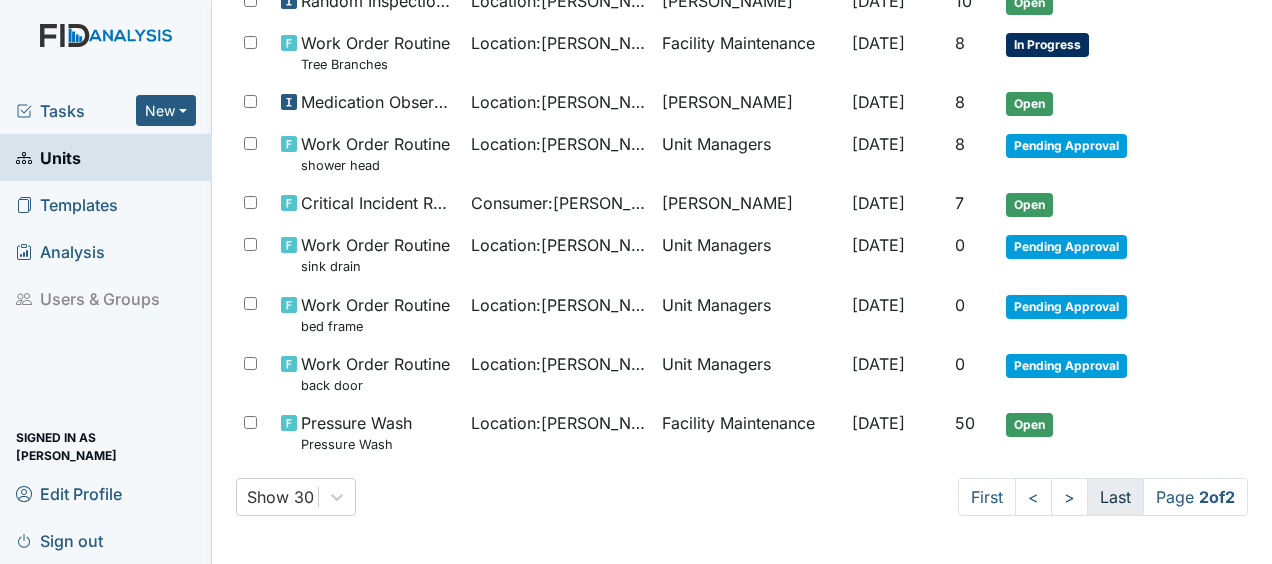 scroll, scrollTop: 1292, scrollLeft: 0, axis: vertical 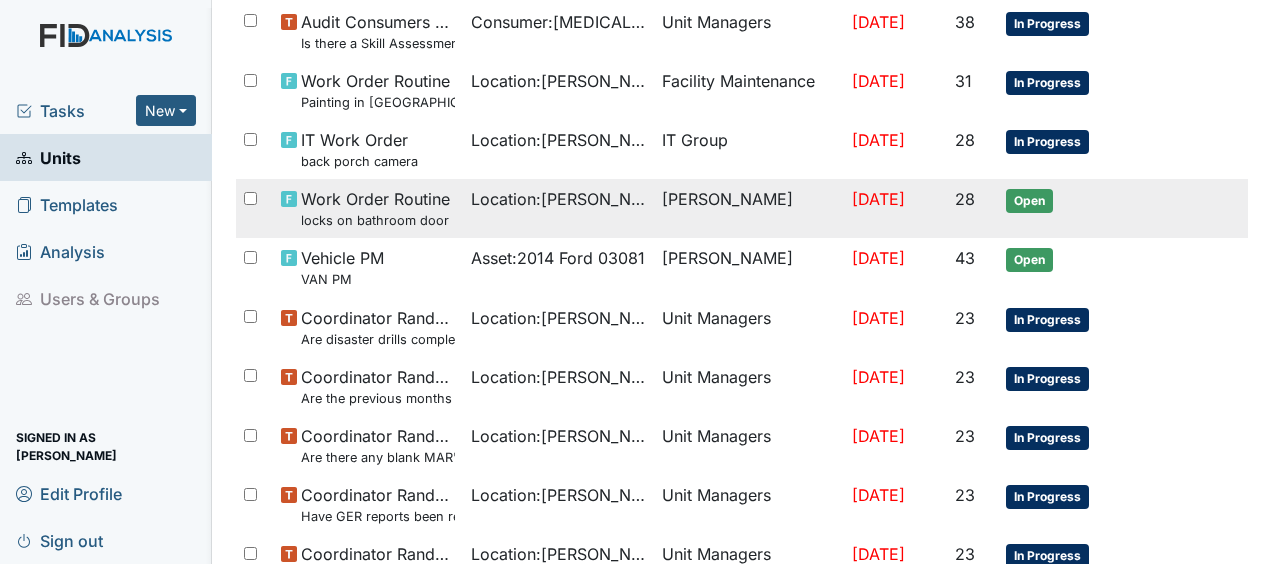 click on "Location :  William St." at bounding box center (558, 199) 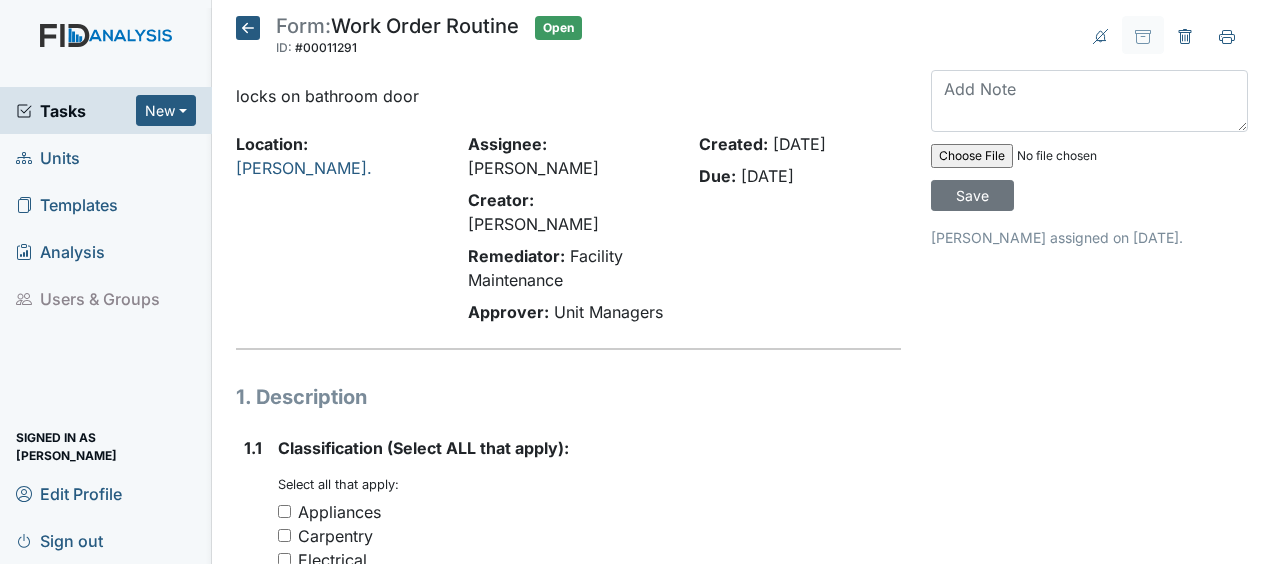 scroll, scrollTop: 0, scrollLeft: 0, axis: both 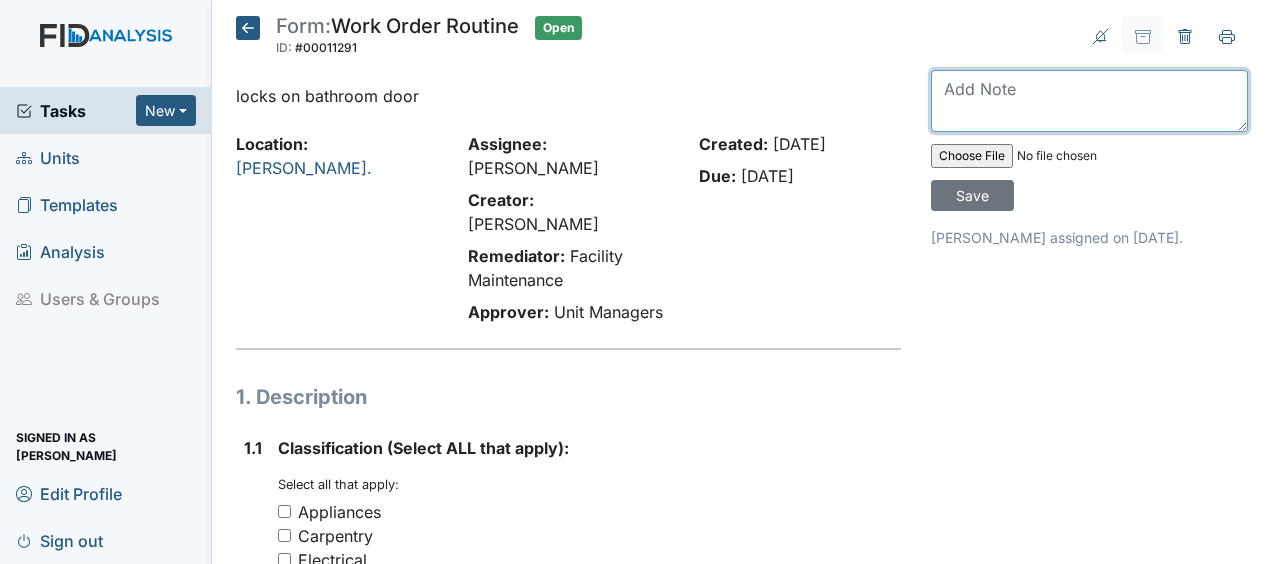 click at bounding box center [1089, 101] 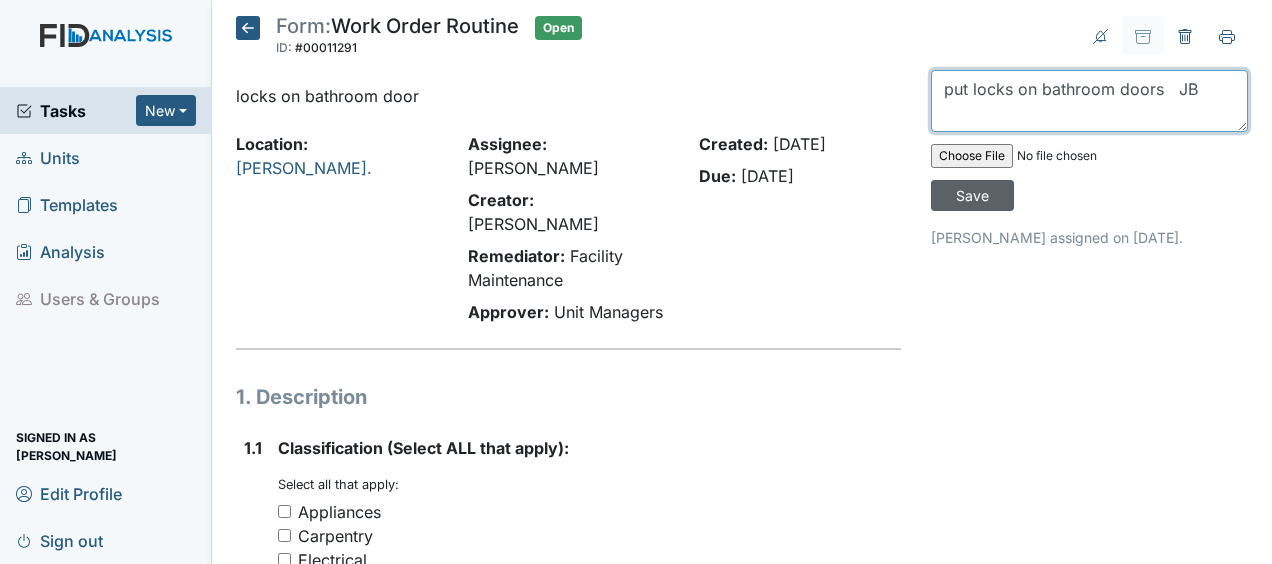 type on "put locks on bathroom doors   JB" 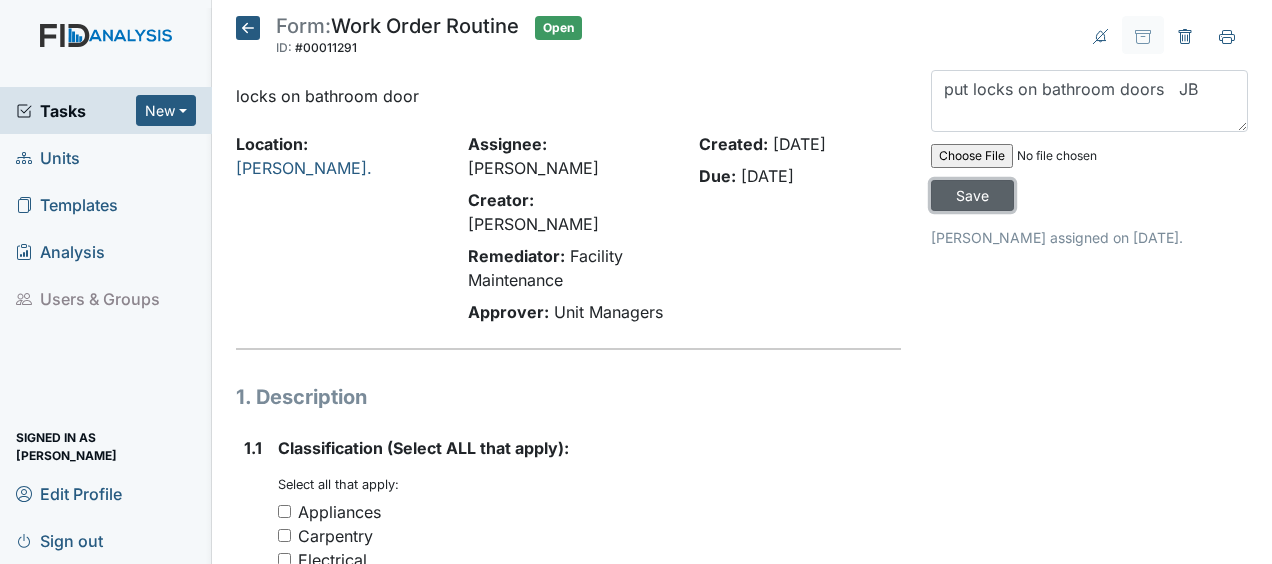 click on "Save" at bounding box center (972, 195) 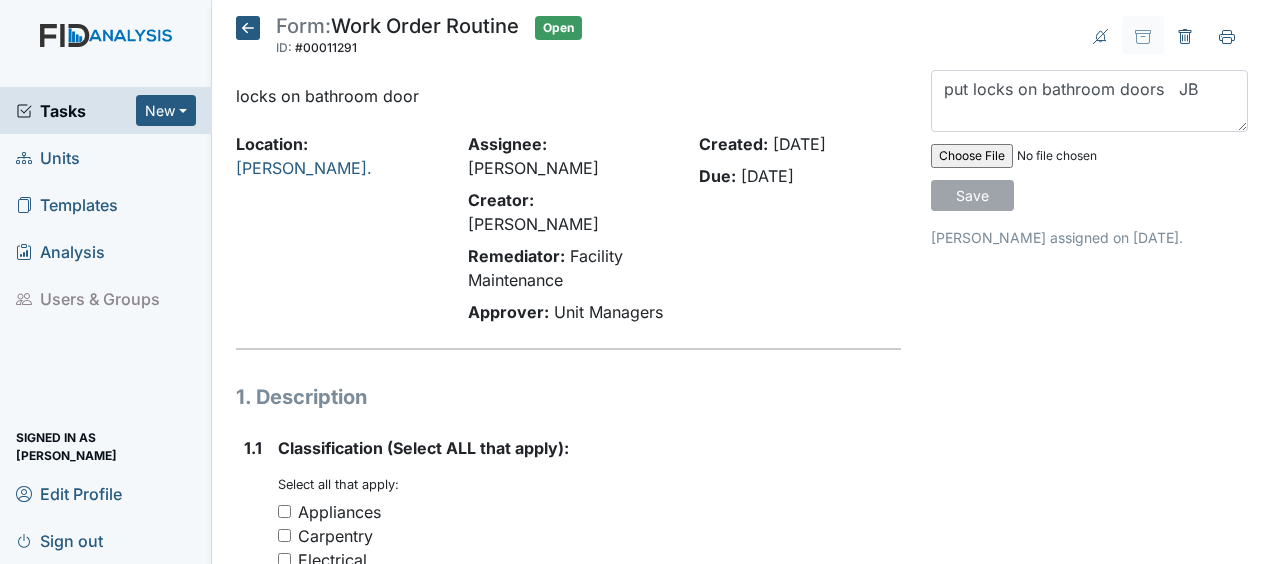 type 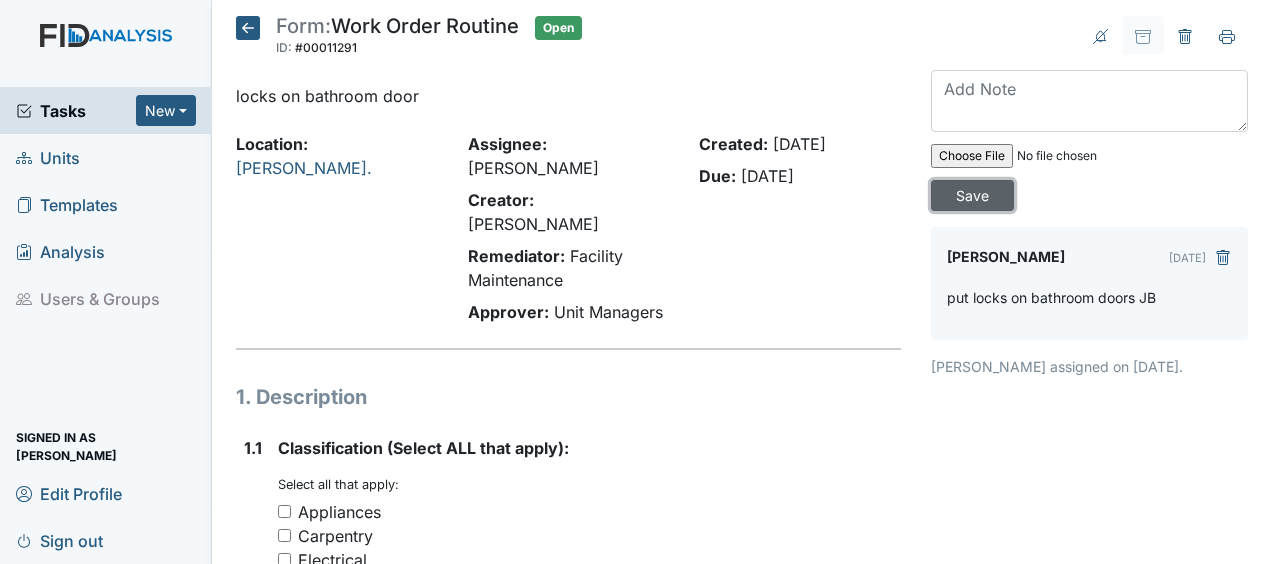click on "Save" at bounding box center (972, 195) 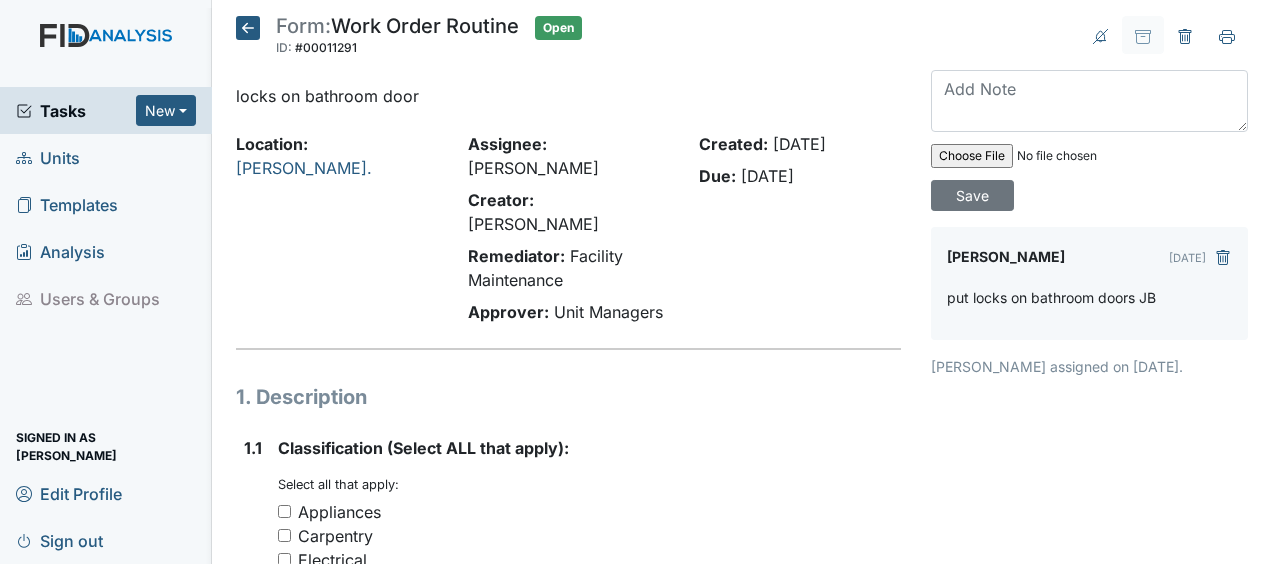 click 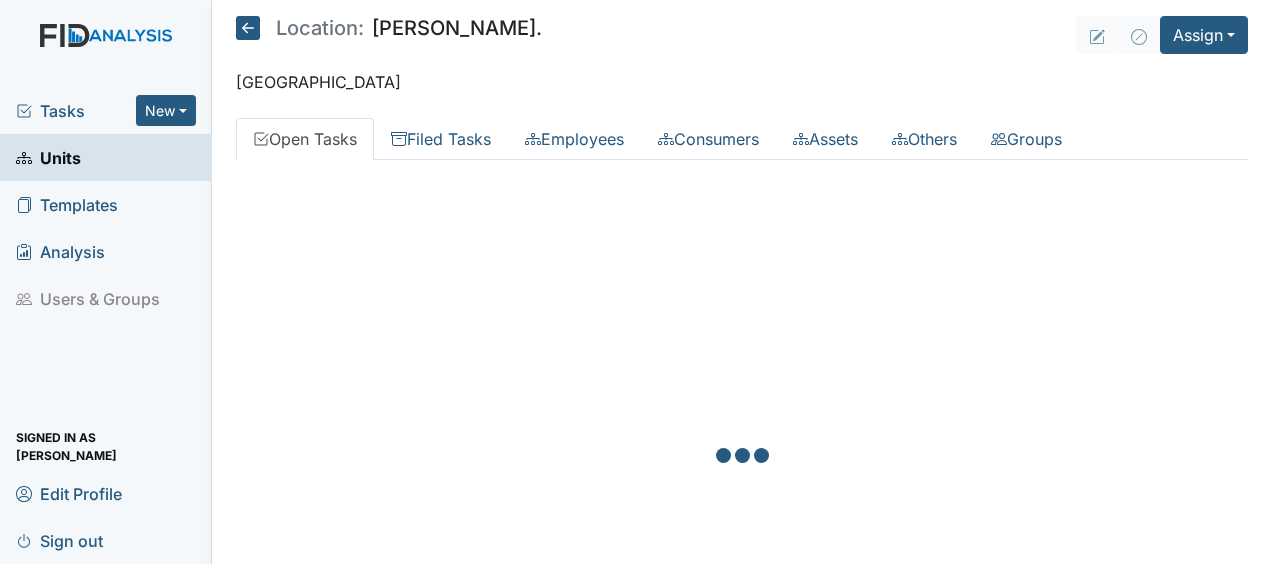 scroll, scrollTop: 0, scrollLeft: 0, axis: both 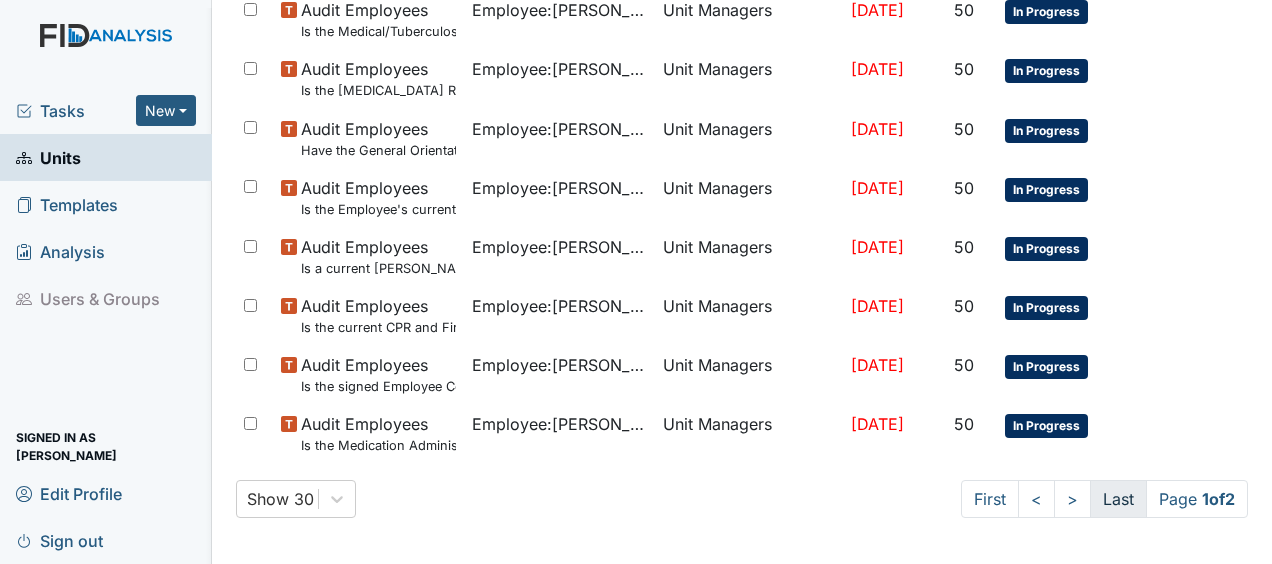 click on "Last" at bounding box center [1118, 499] 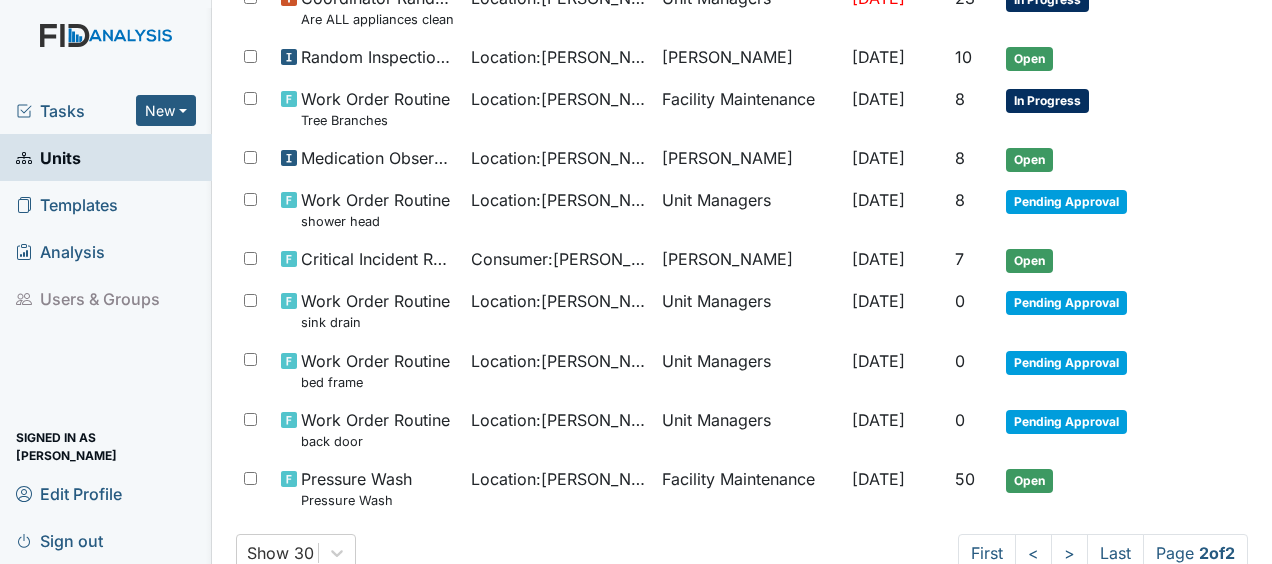 scroll, scrollTop: 1226, scrollLeft: 0, axis: vertical 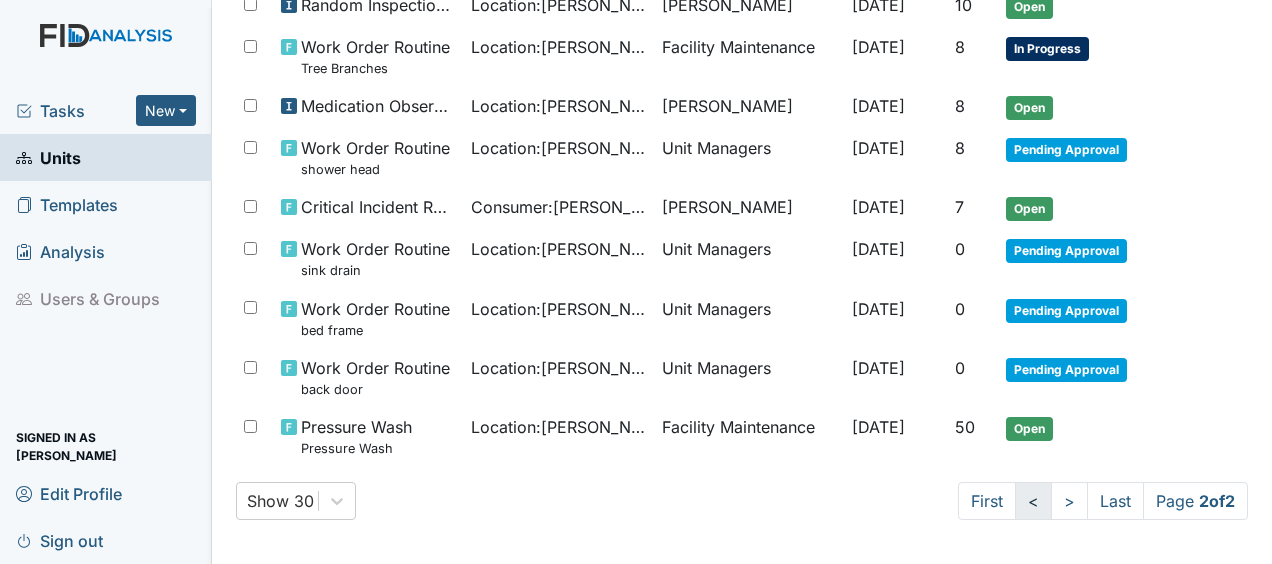 click on "<" at bounding box center [1033, 501] 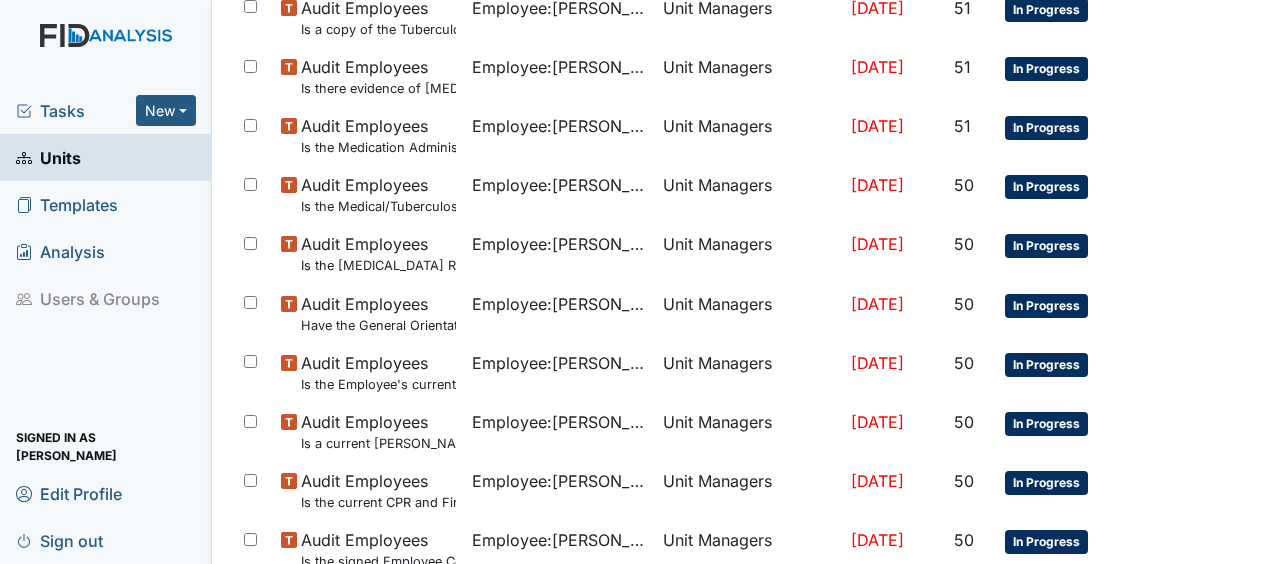 scroll, scrollTop: 1576, scrollLeft: 0, axis: vertical 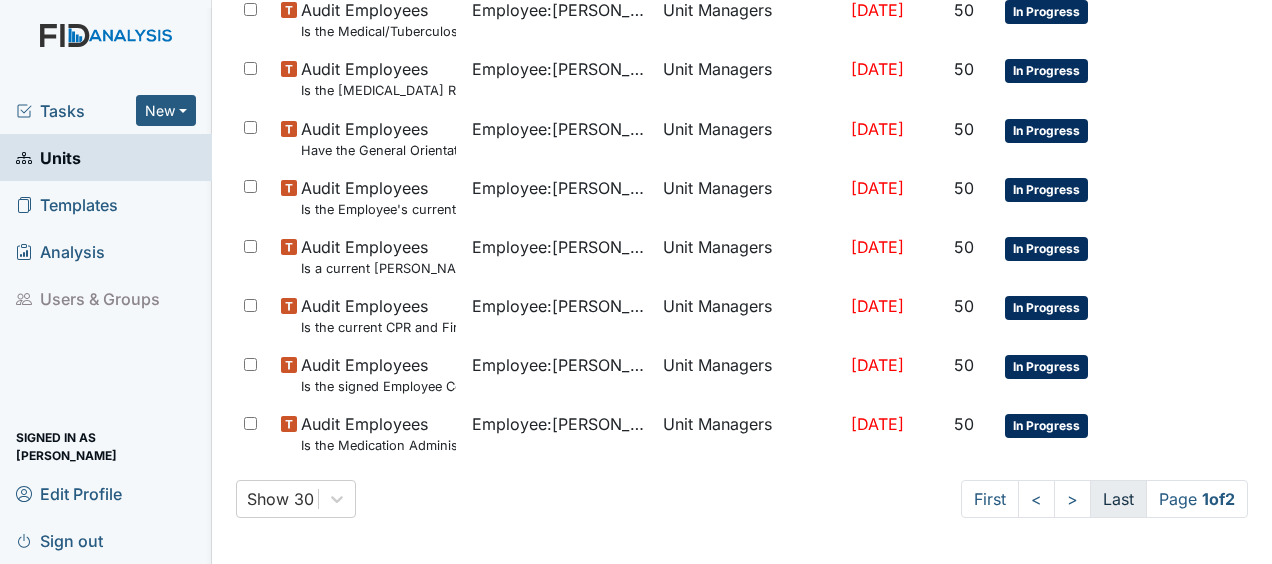 click on "Last" at bounding box center (1118, 499) 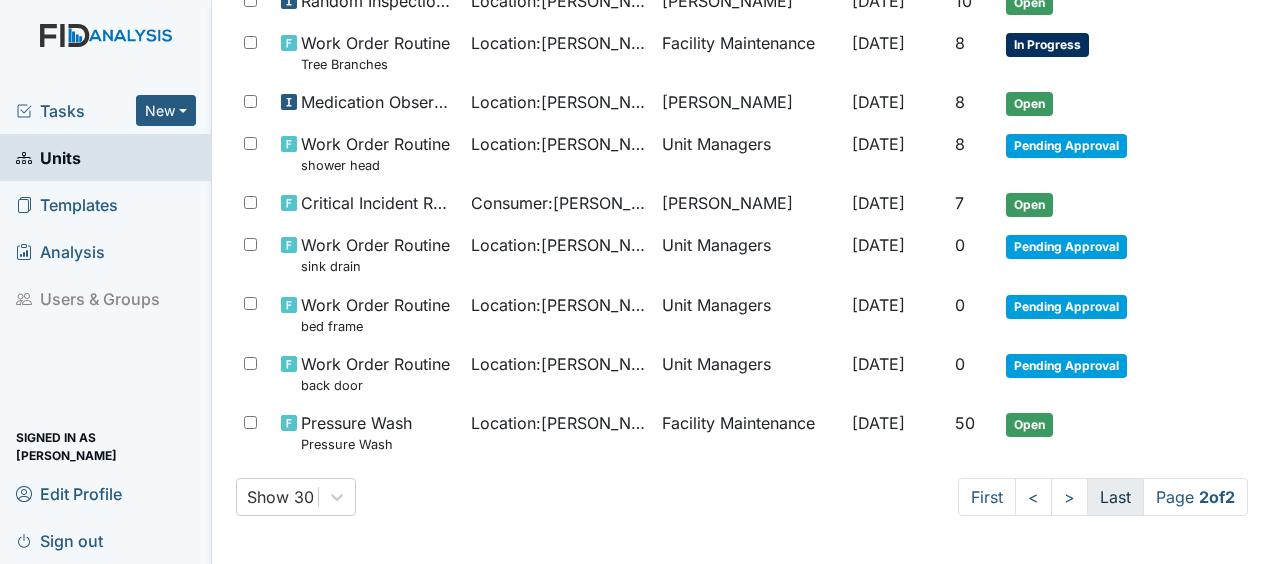 scroll, scrollTop: 1226, scrollLeft: 0, axis: vertical 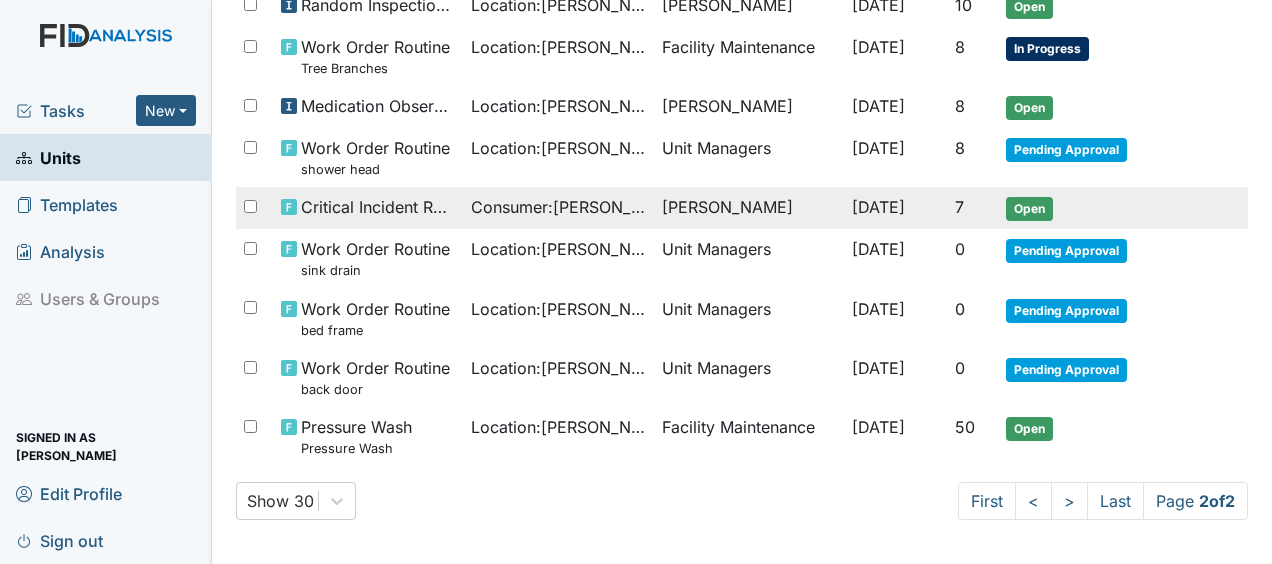 click on "Kiarra McCoy" at bounding box center (749, 208) 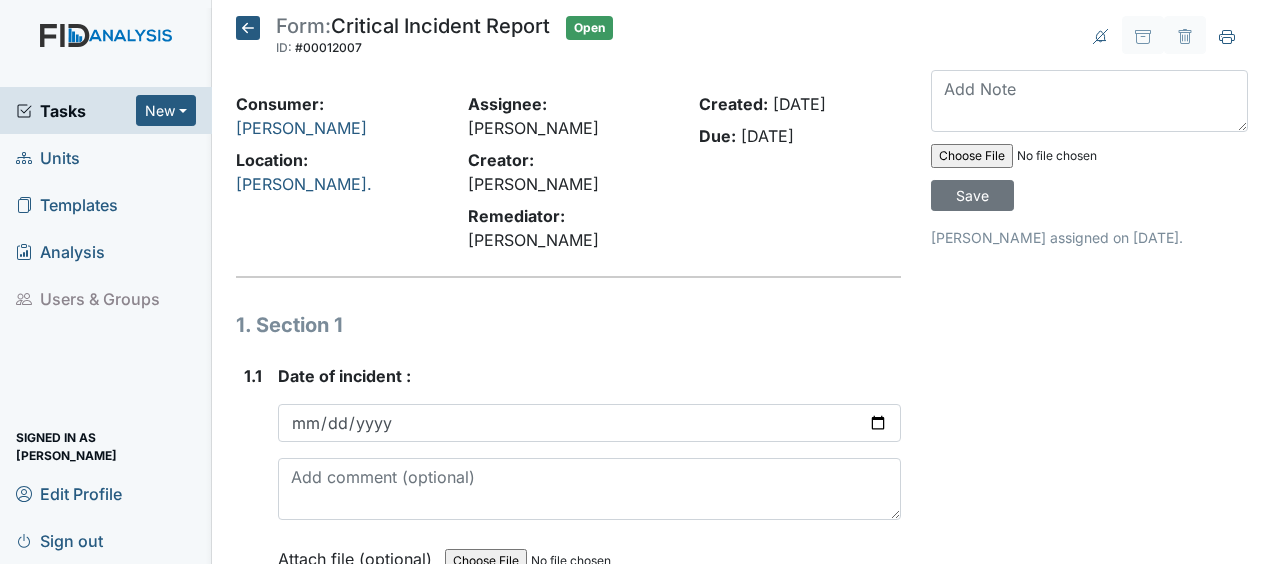scroll, scrollTop: 0, scrollLeft: 0, axis: both 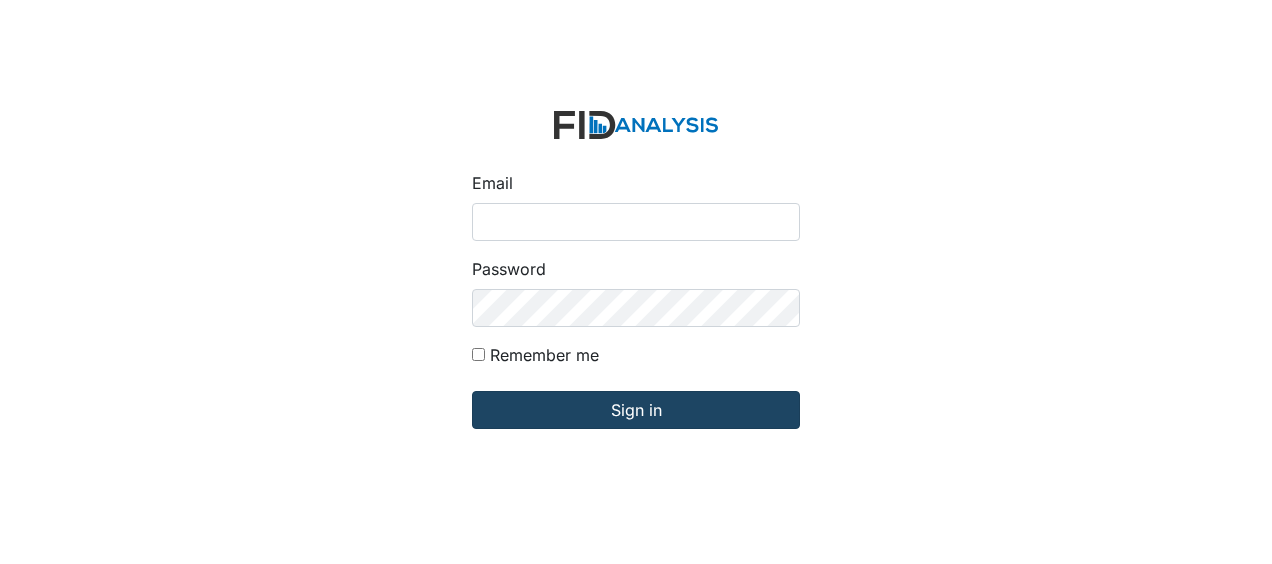 type on "[EMAIL_ADDRESS][DOMAIN_NAME]" 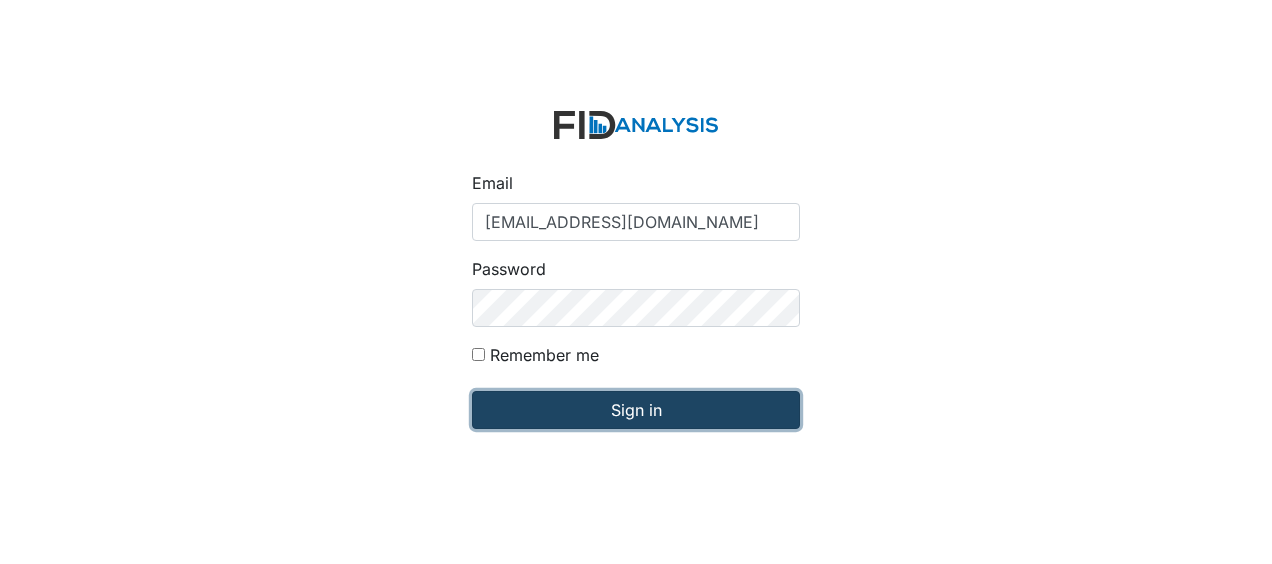 click on "Sign in" at bounding box center (636, 410) 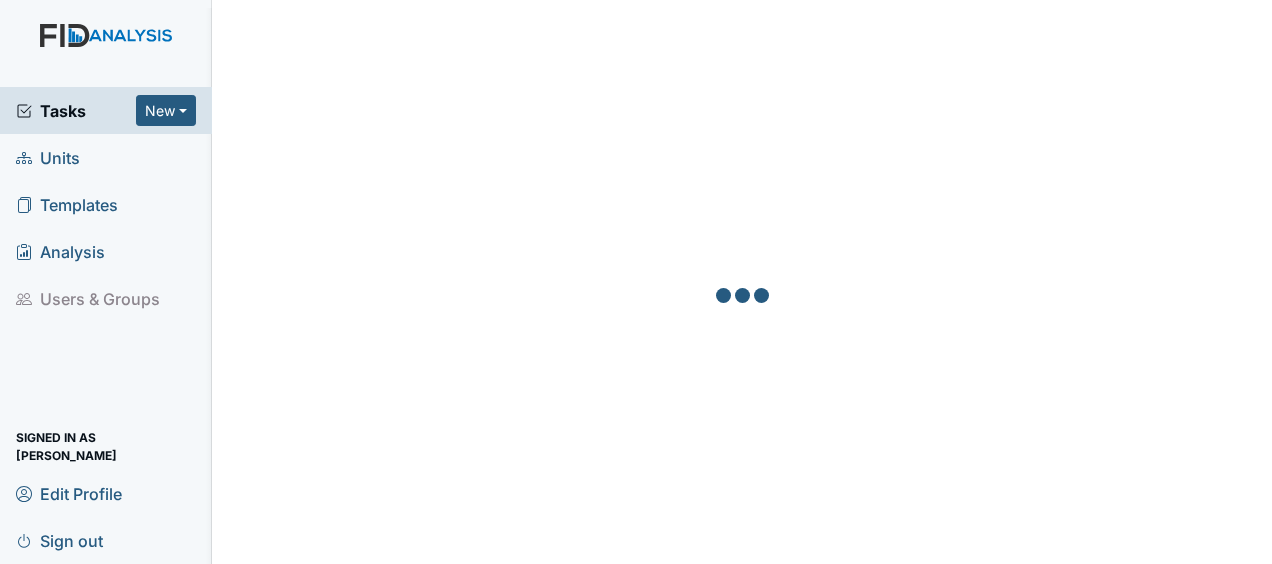 scroll, scrollTop: 0, scrollLeft: 0, axis: both 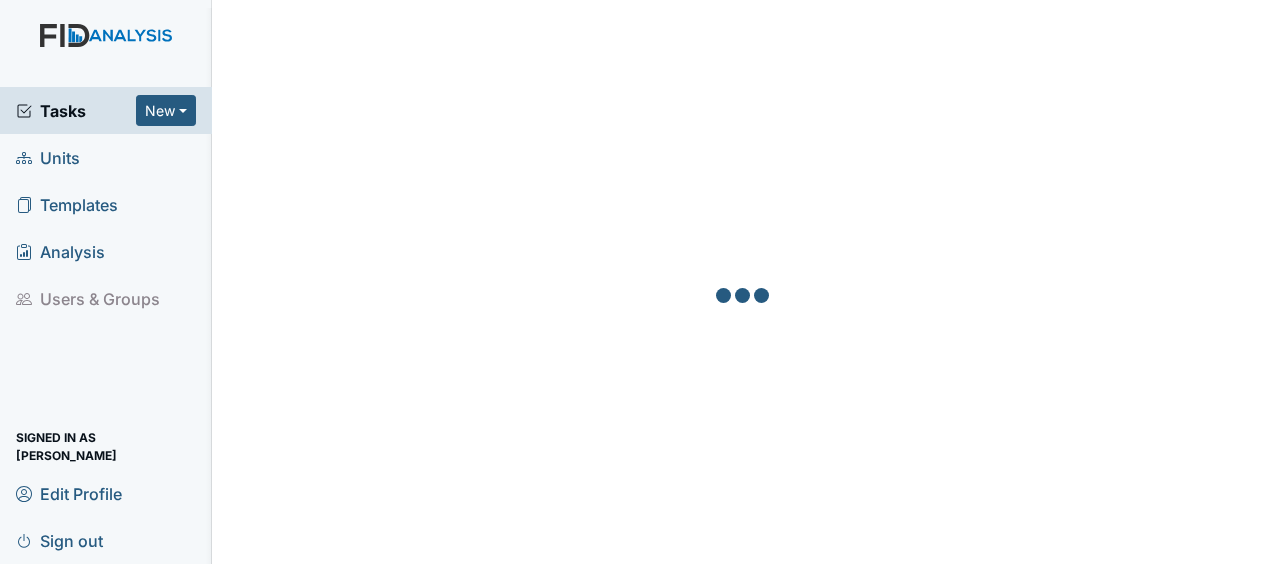 click at bounding box center (742, 298) 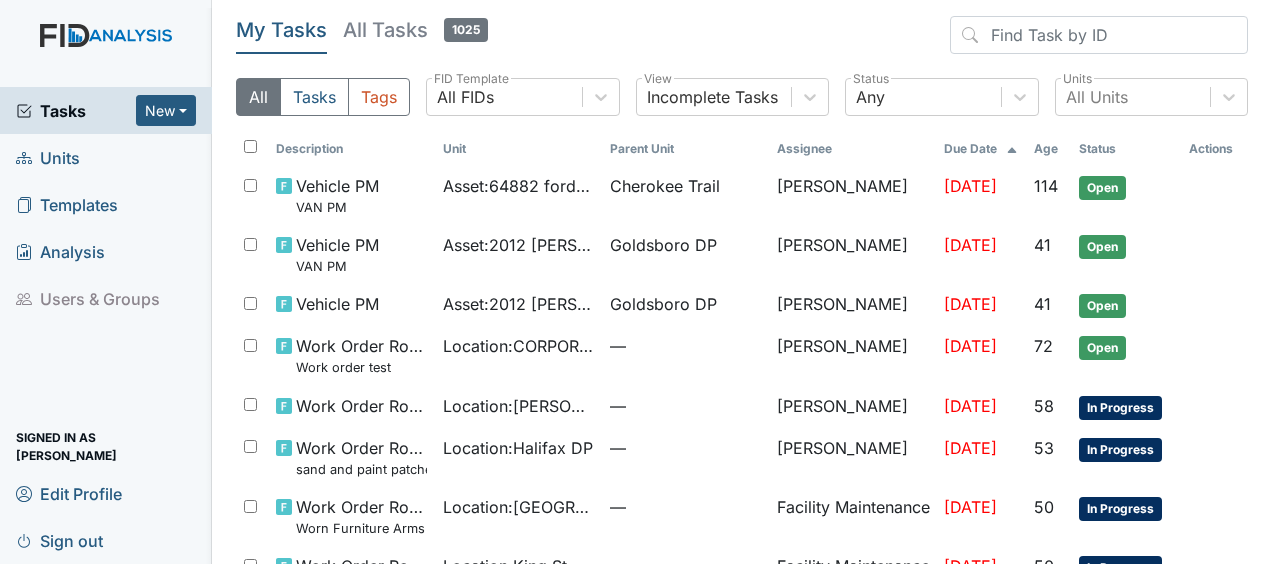 click on "Units" at bounding box center (48, 157) 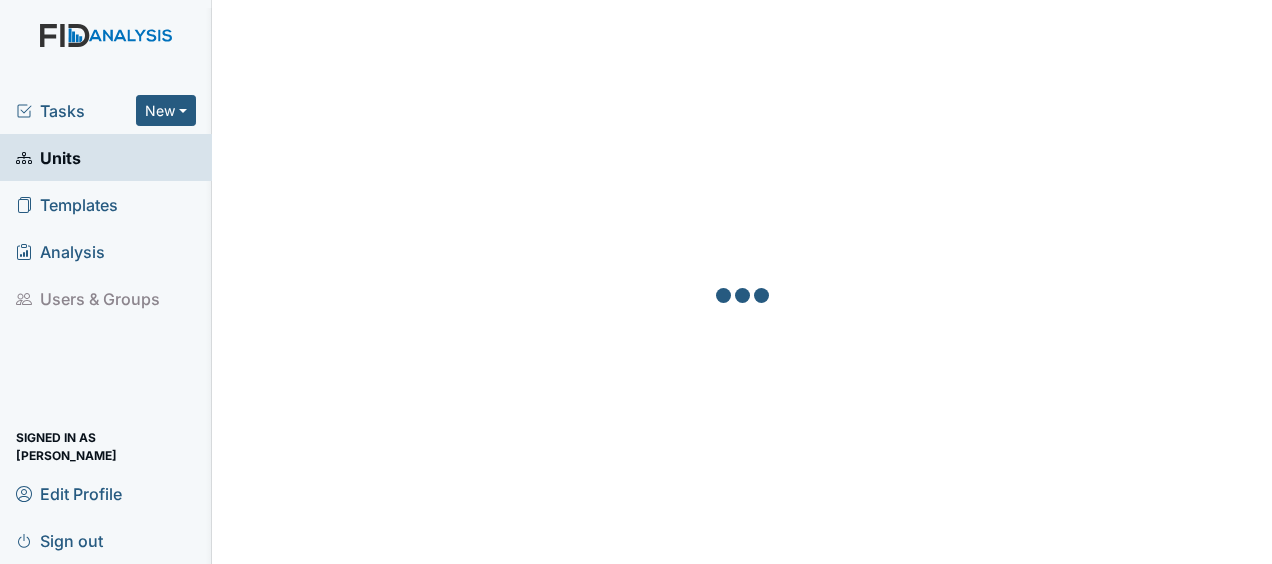 scroll, scrollTop: 0, scrollLeft: 0, axis: both 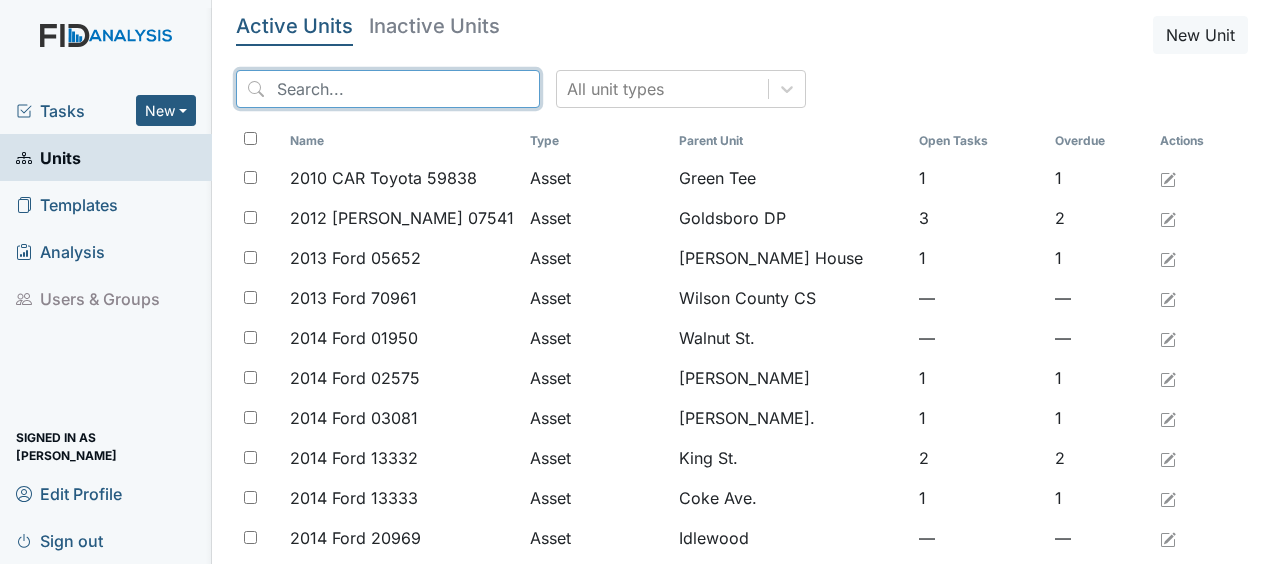 click at bounding box center [388, 89] 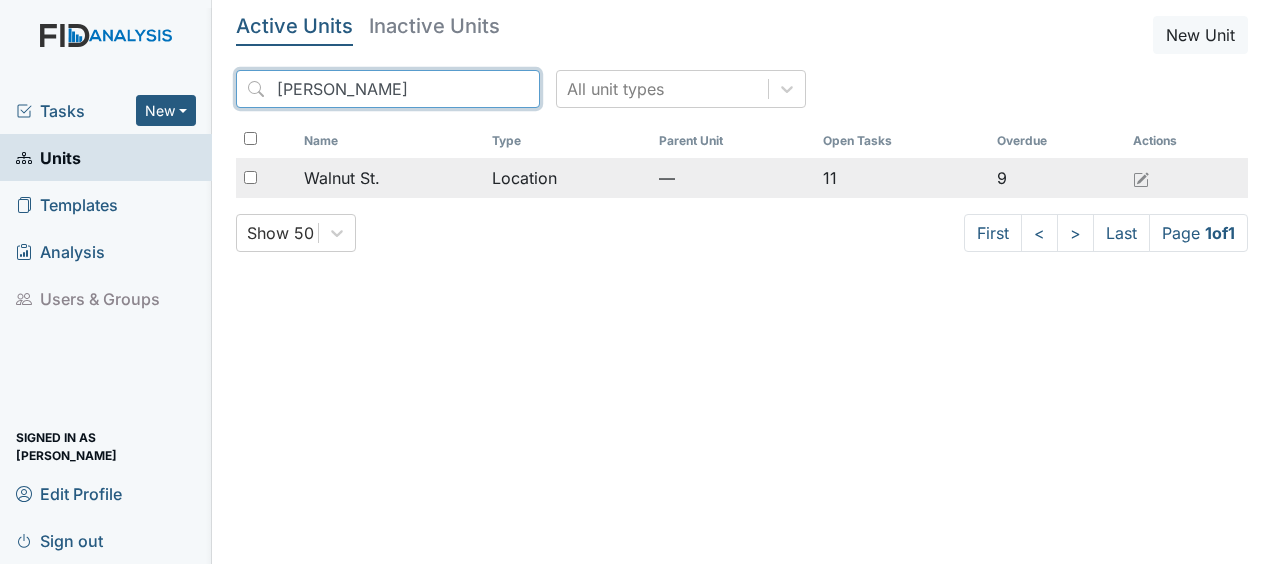 type on "waln" 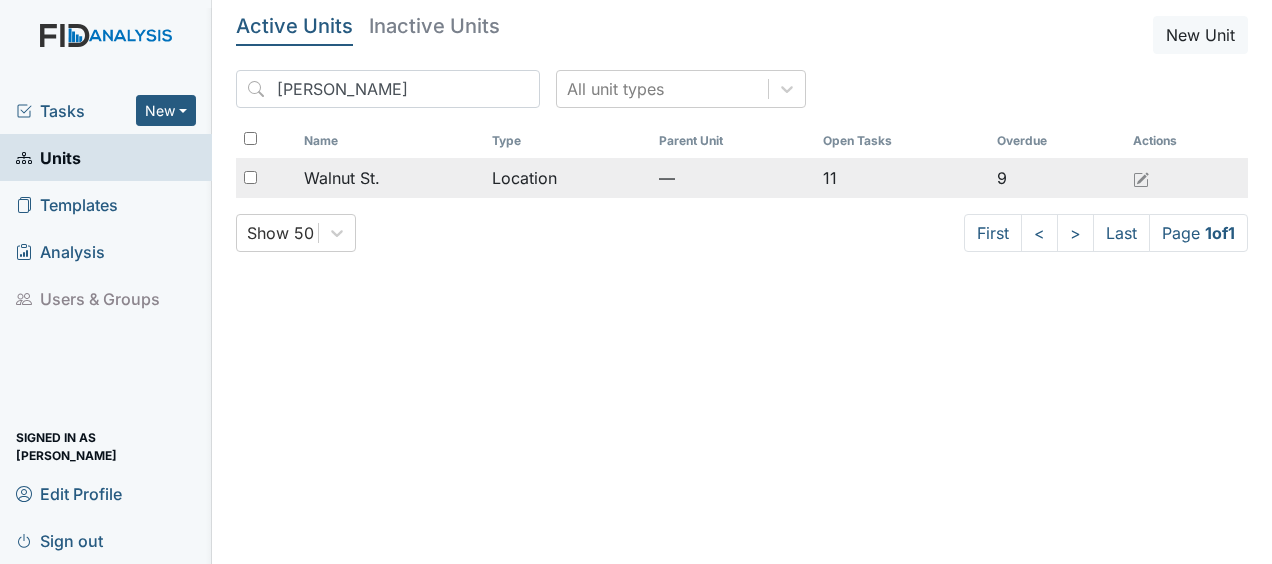 click on "Walnut St." at bounding box center (342, 178) 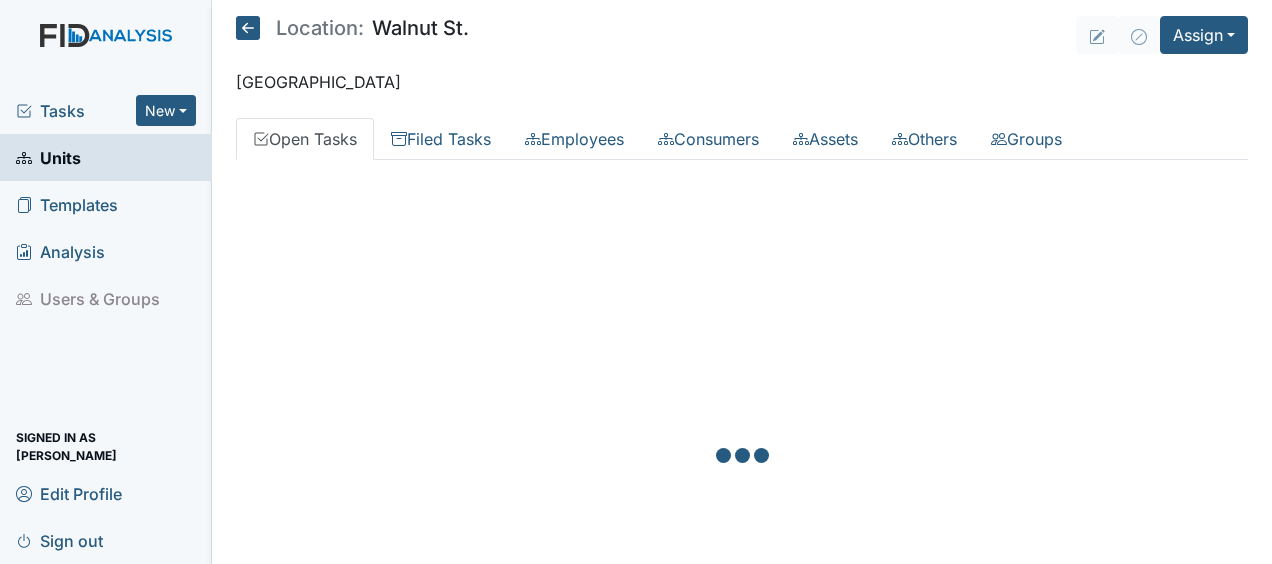 scroll, scrollTop: 0, scrollLeft: 0, axis: both 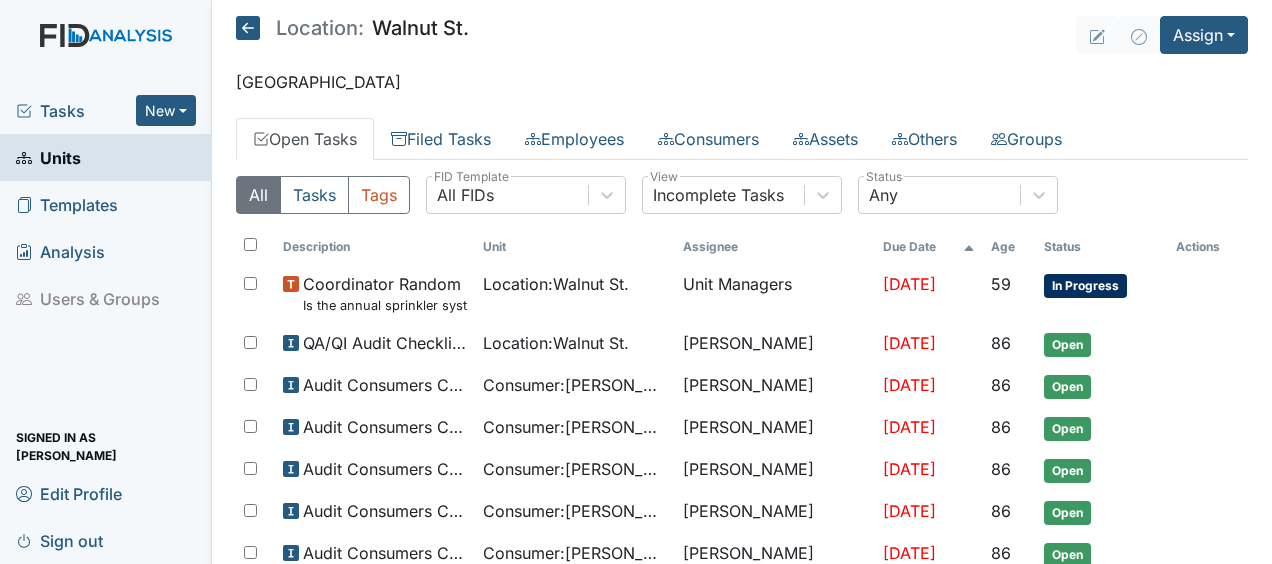 click 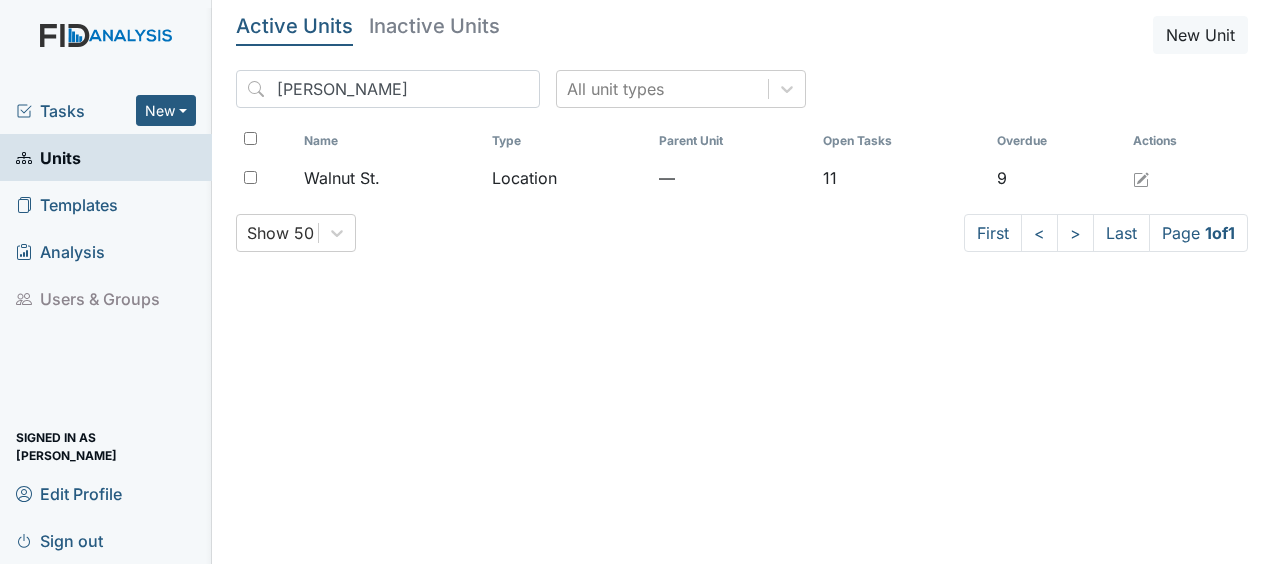 scroll, scrollTop: 0, scrollLeft: 0, axis: both 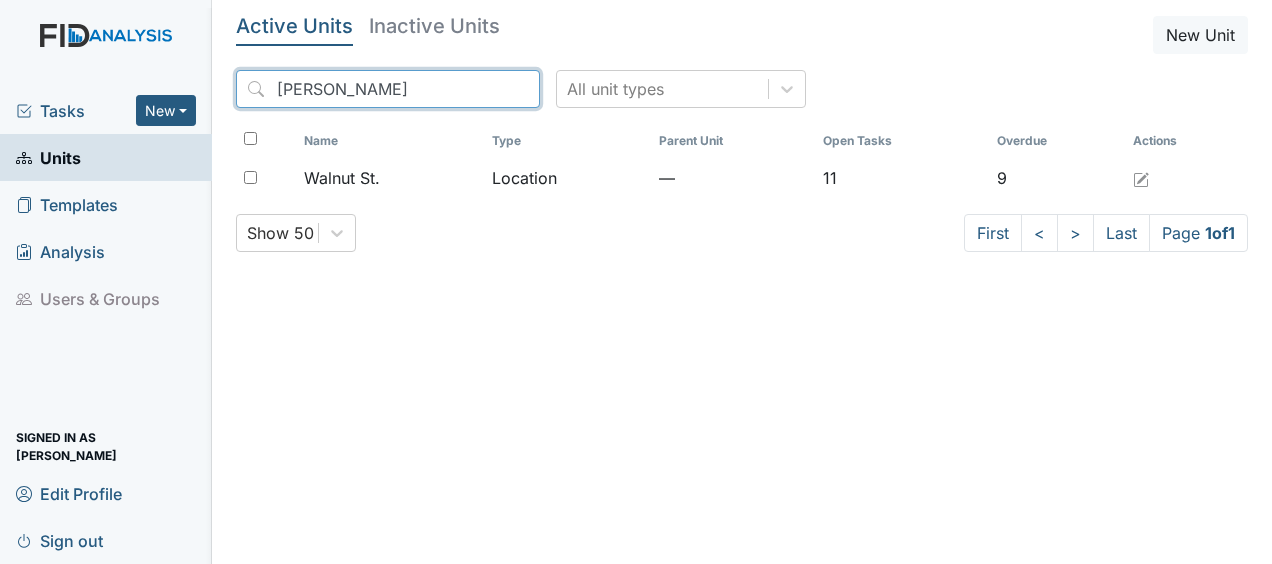 click on "waln" at bounding box center [388, 89] 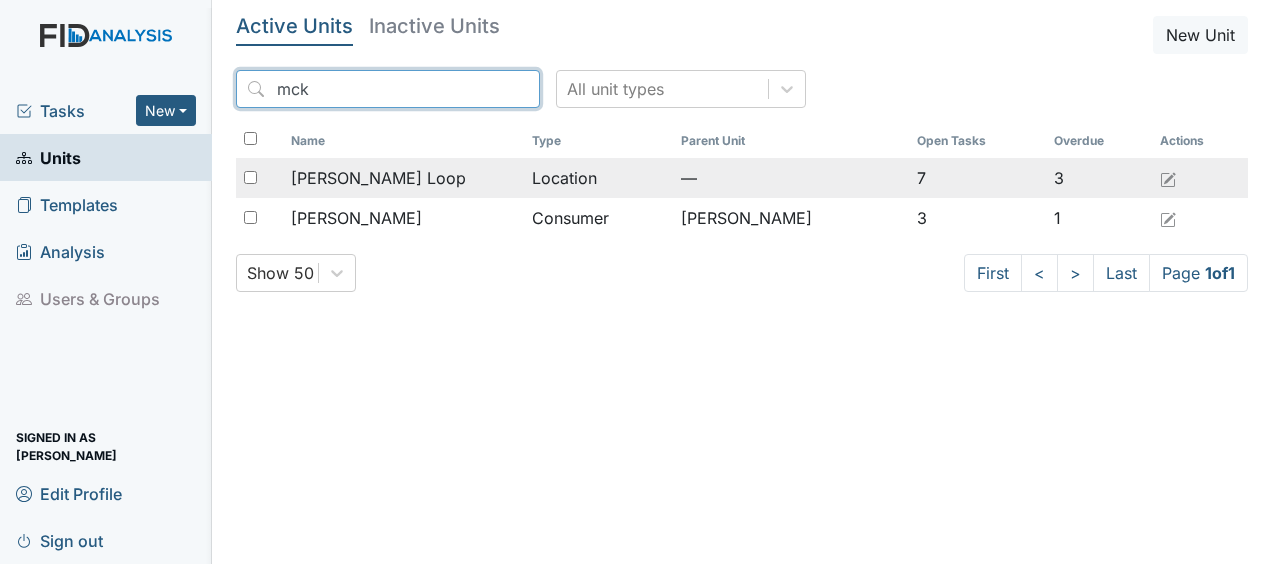 type on "mck" 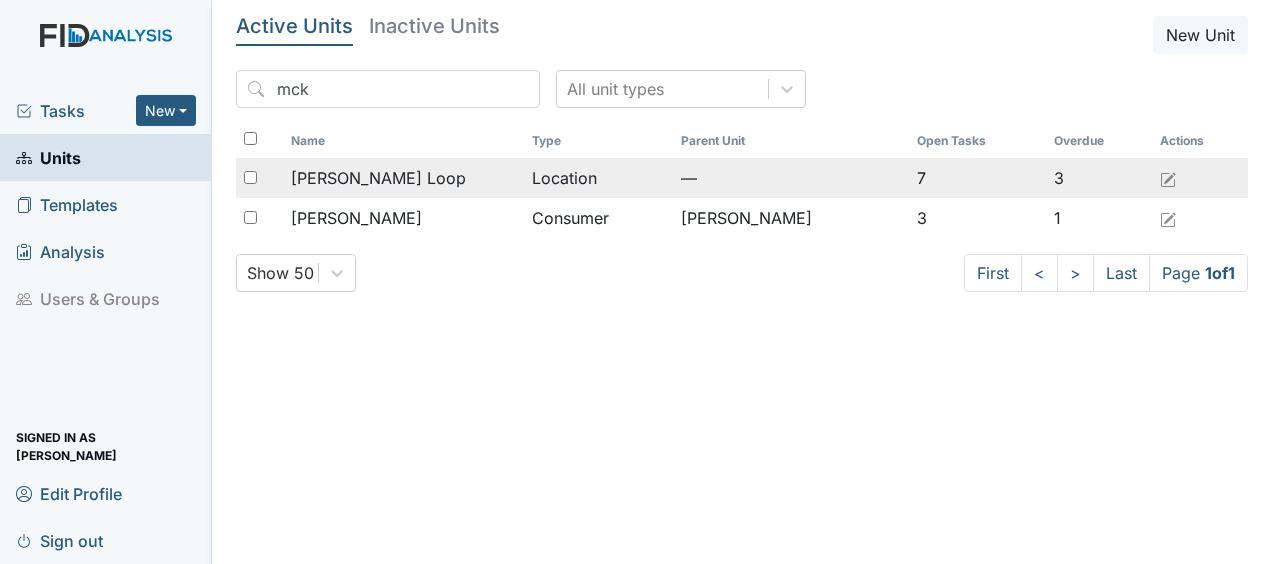 click on "[PERSON_NAME] Loop" at bounding box center (378, 178) 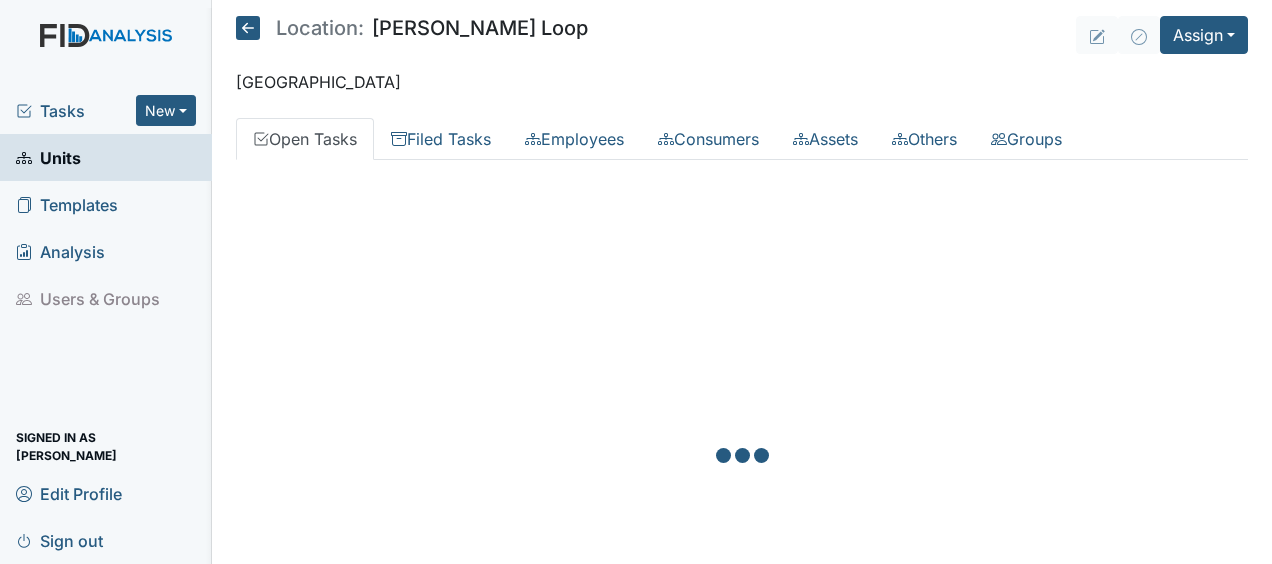 scroll, scrollTop: 0, scrollLeft: 0, axis: both 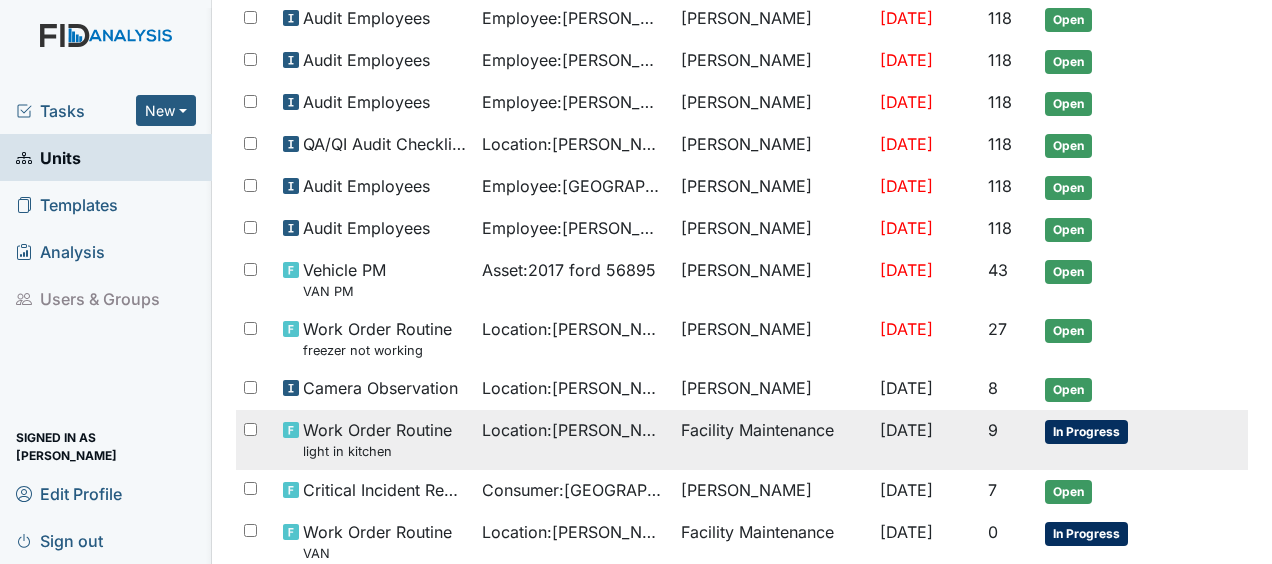 click on "Work Order Routine light in kitchen" at bounding box center (377, 439) 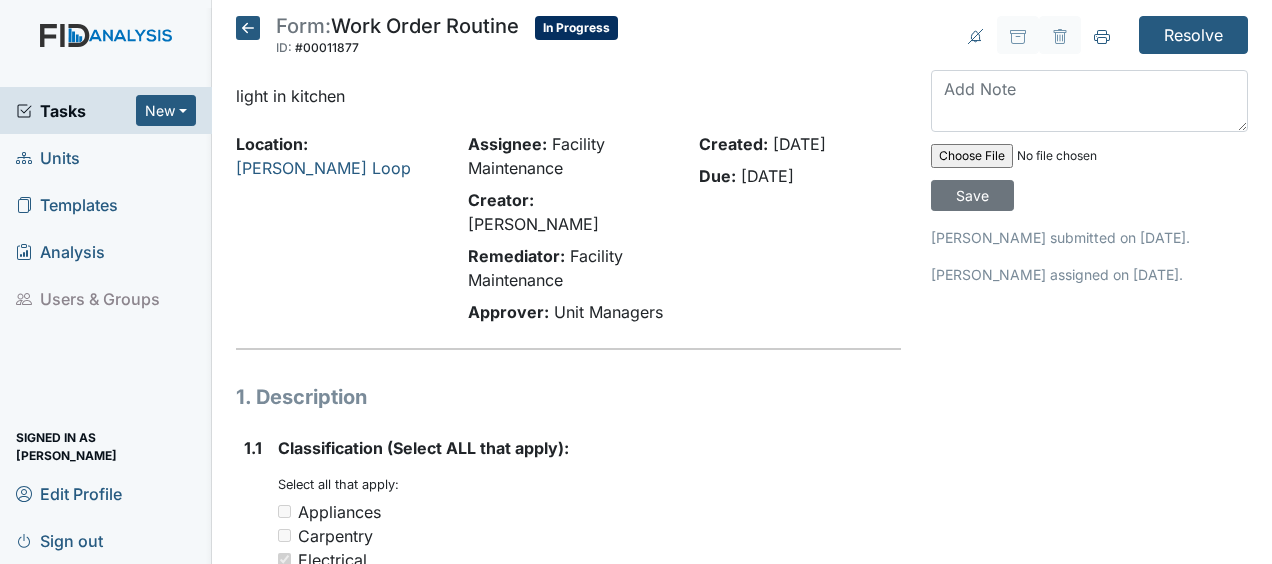 scroll, scrollTop: 0, scrollLeft: 0, axis: both 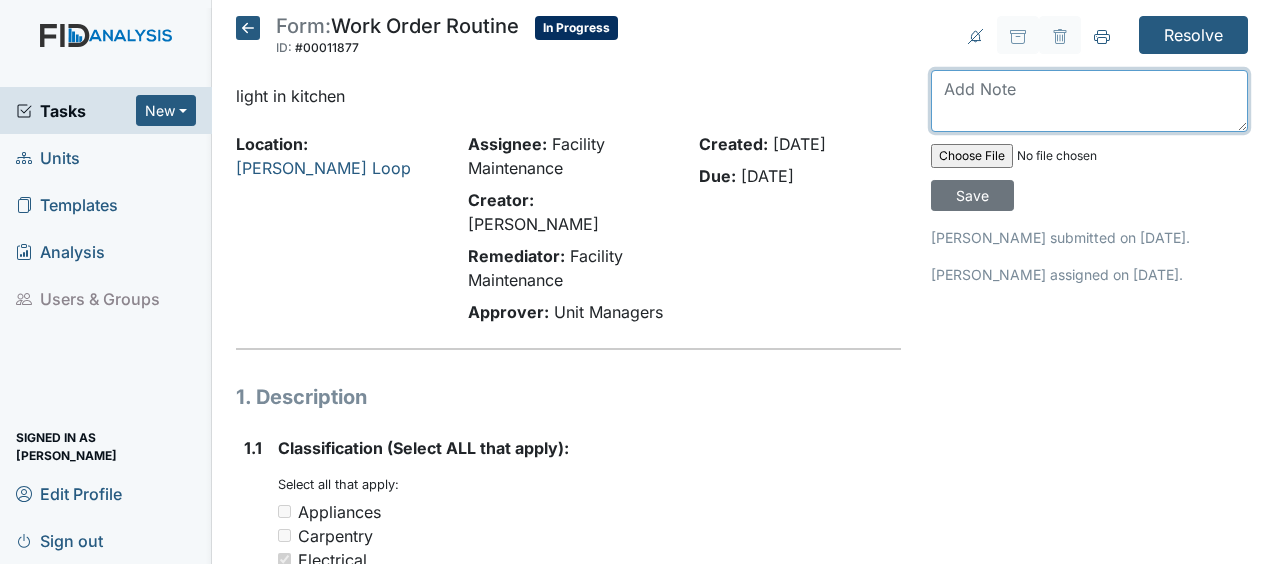 click at bounding box center [1089, 101] 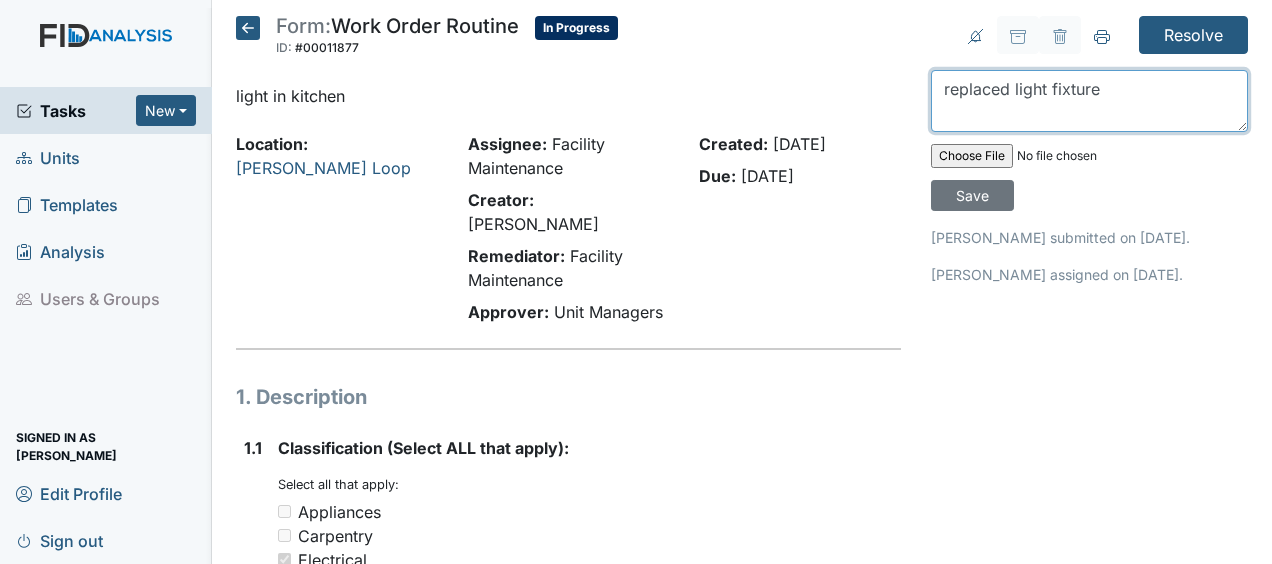 click on "replaced light fixture" at bounding box center [1089, 101] 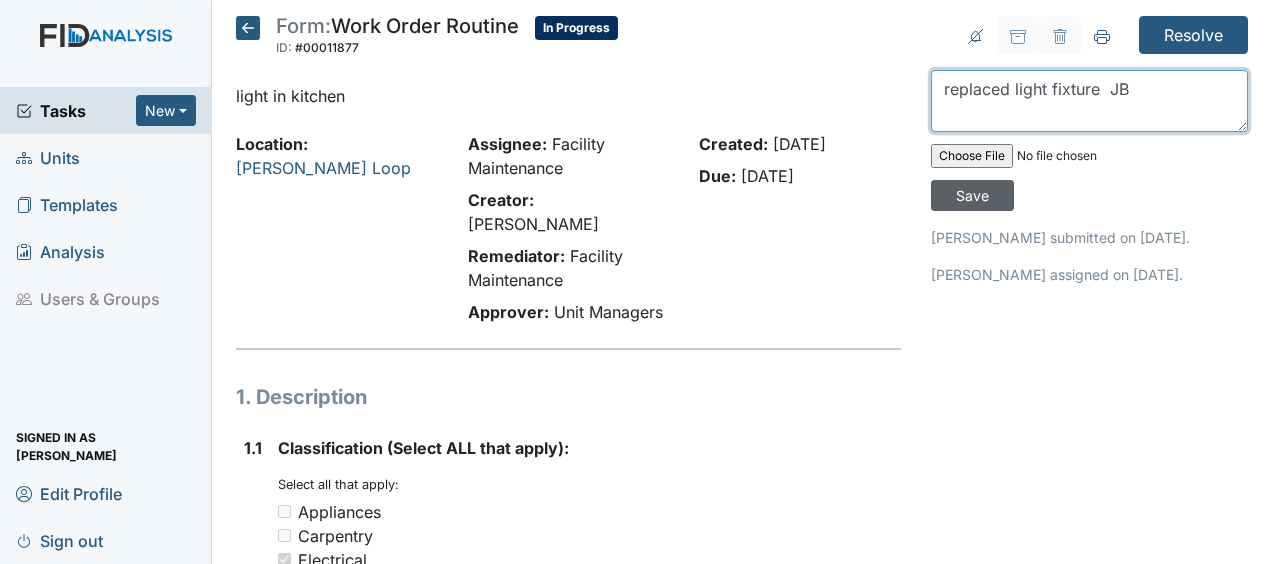type on "replaced light fixture  JB" 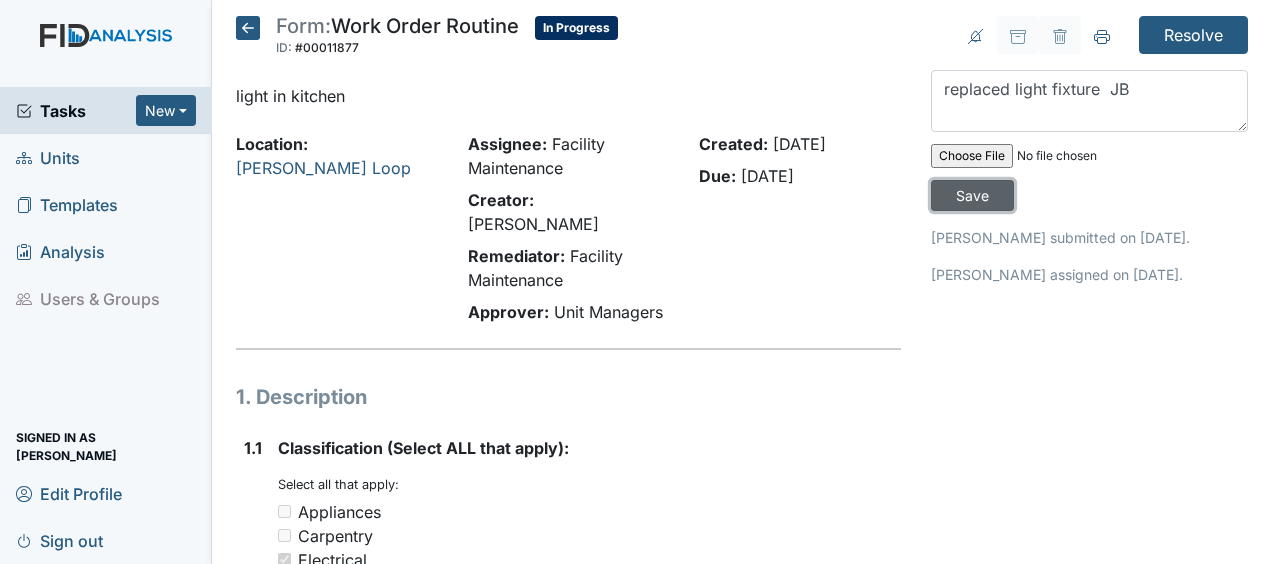 click on "Save" at bounding box center [972, 195] 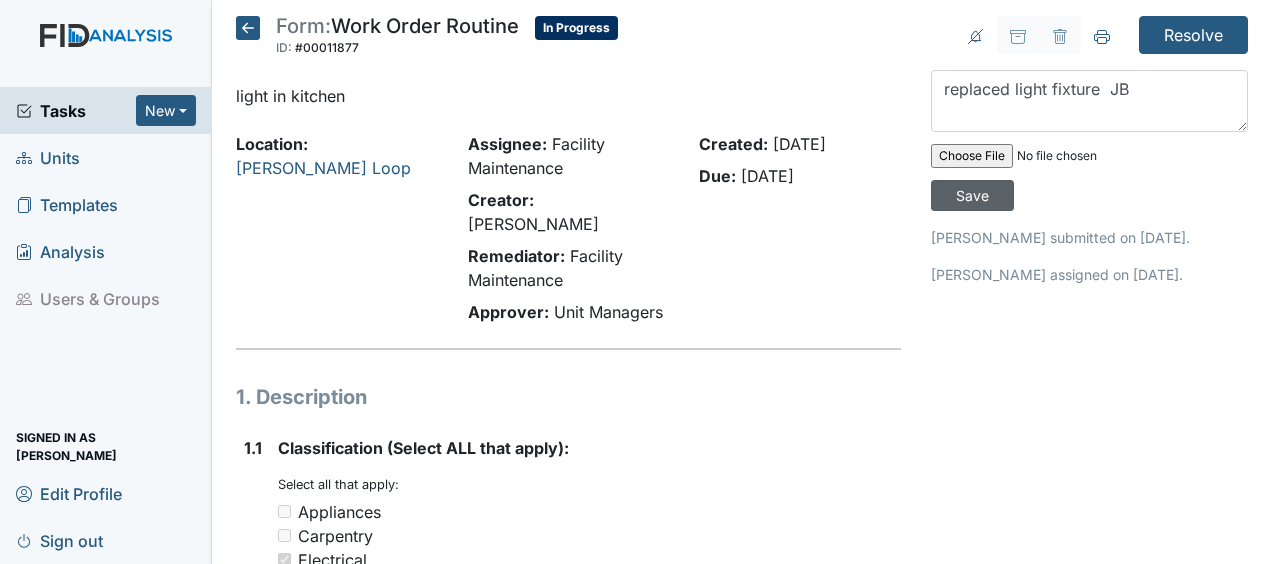 type 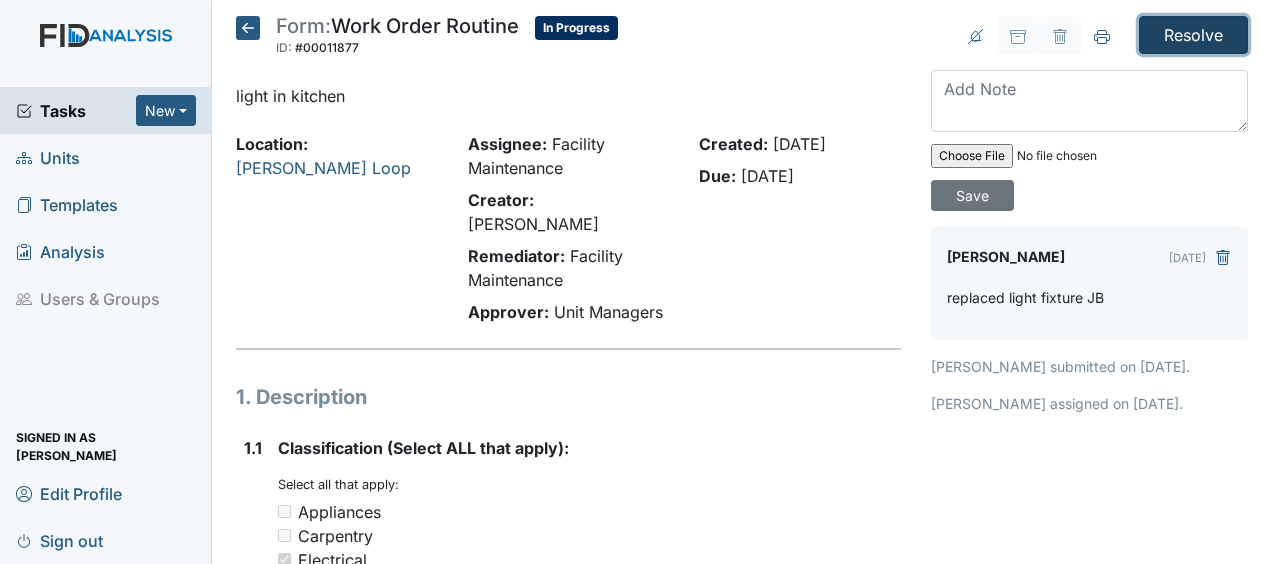 click on "Resolve" at bounding box center [1193, 35] 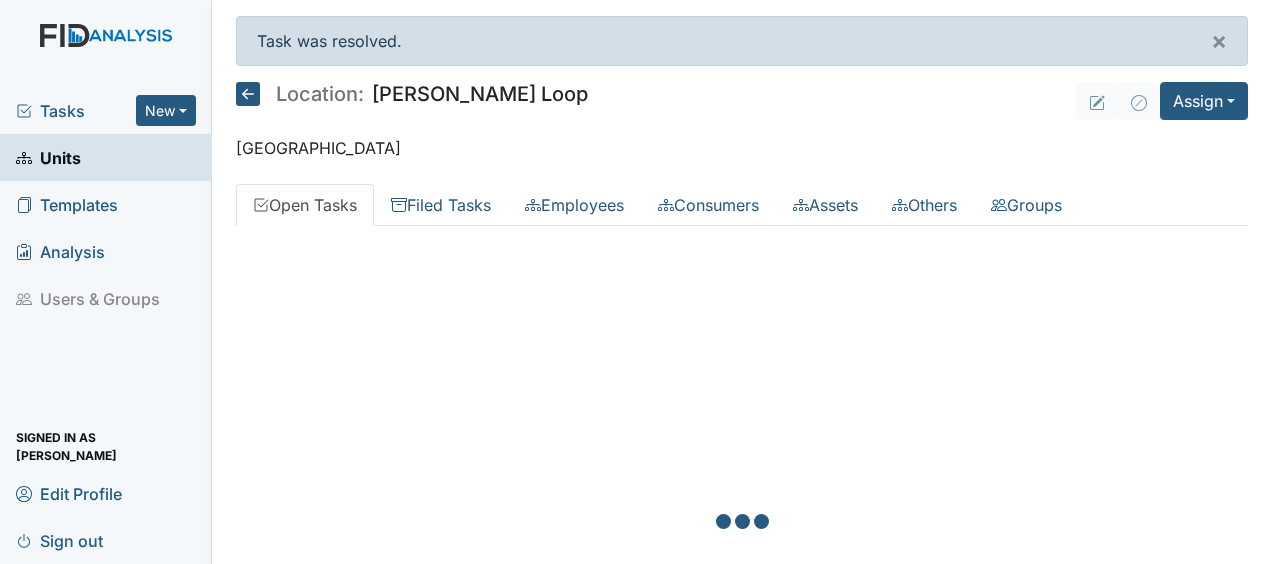 scroll, scrollTop: 0, scrollLeft: 0, axis: both 